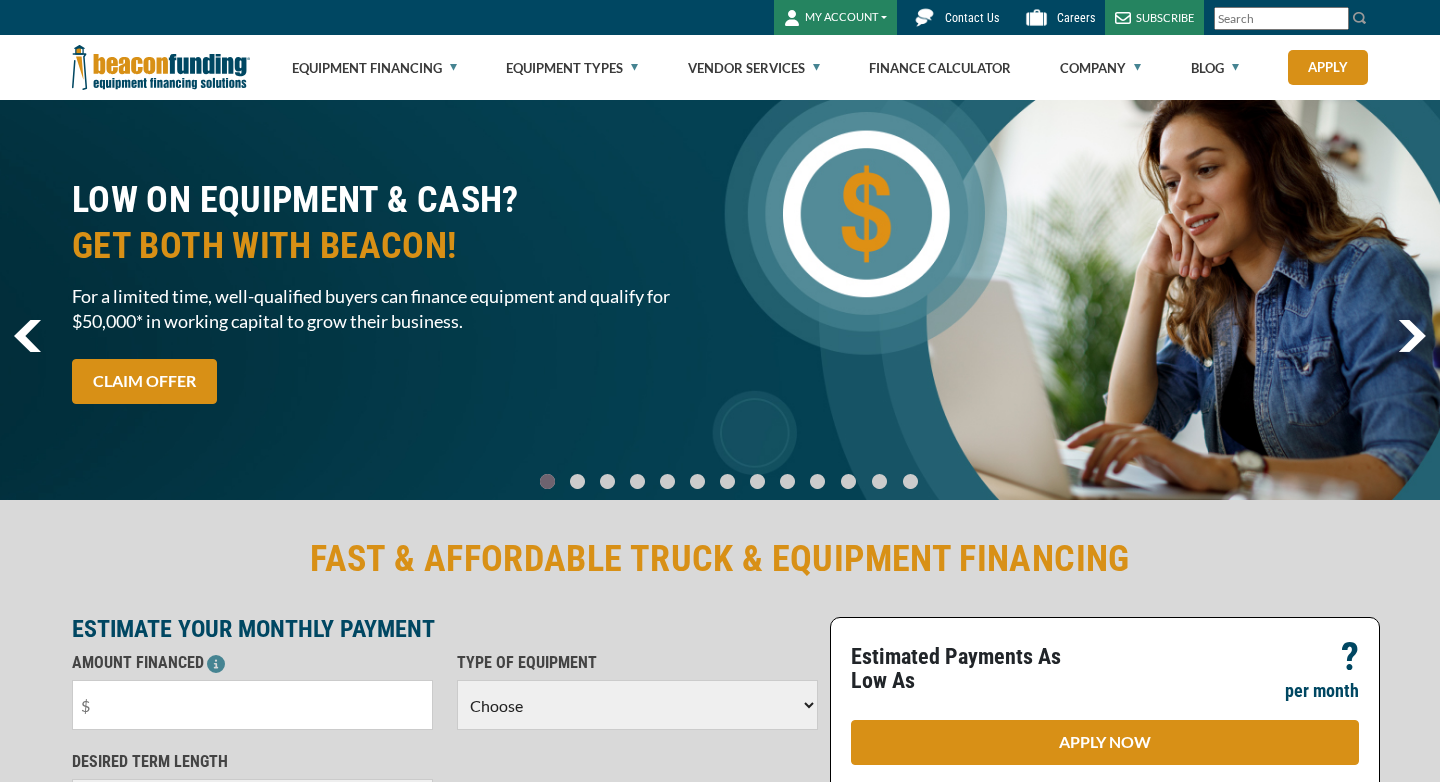 scroll, scrollTop: 0, scrollLeft: 0, axis: both 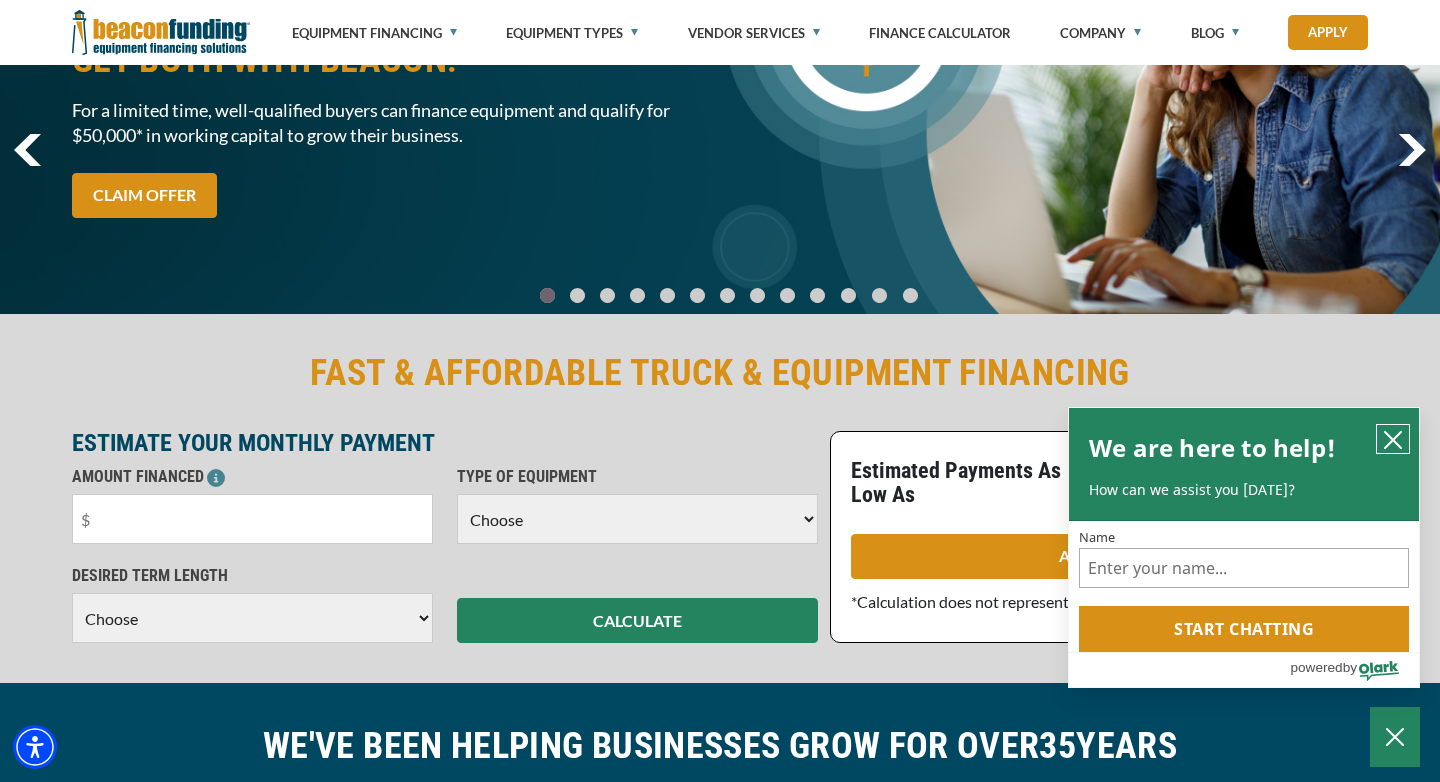 click 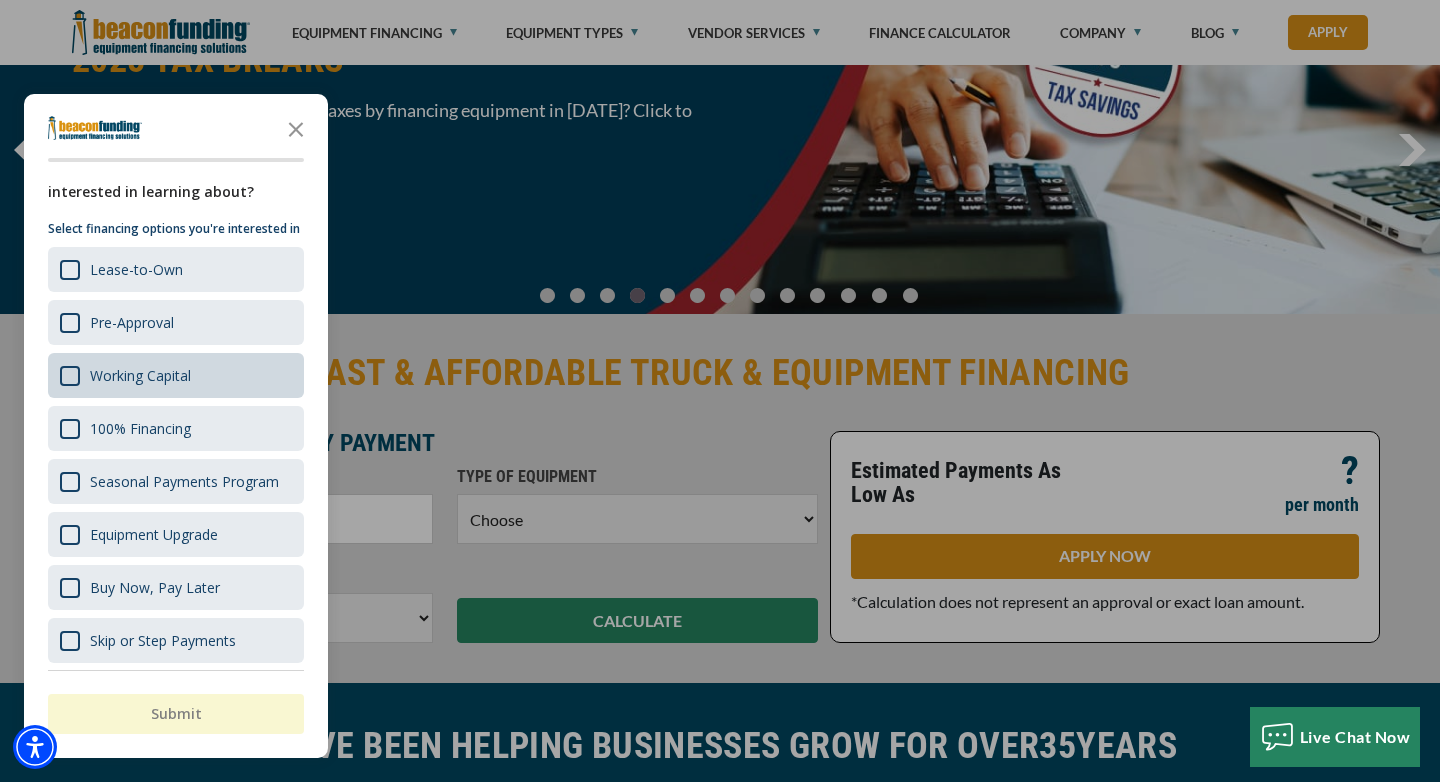 scroll, scrollTop: 56, scrollLeft: 0, axis: vertical 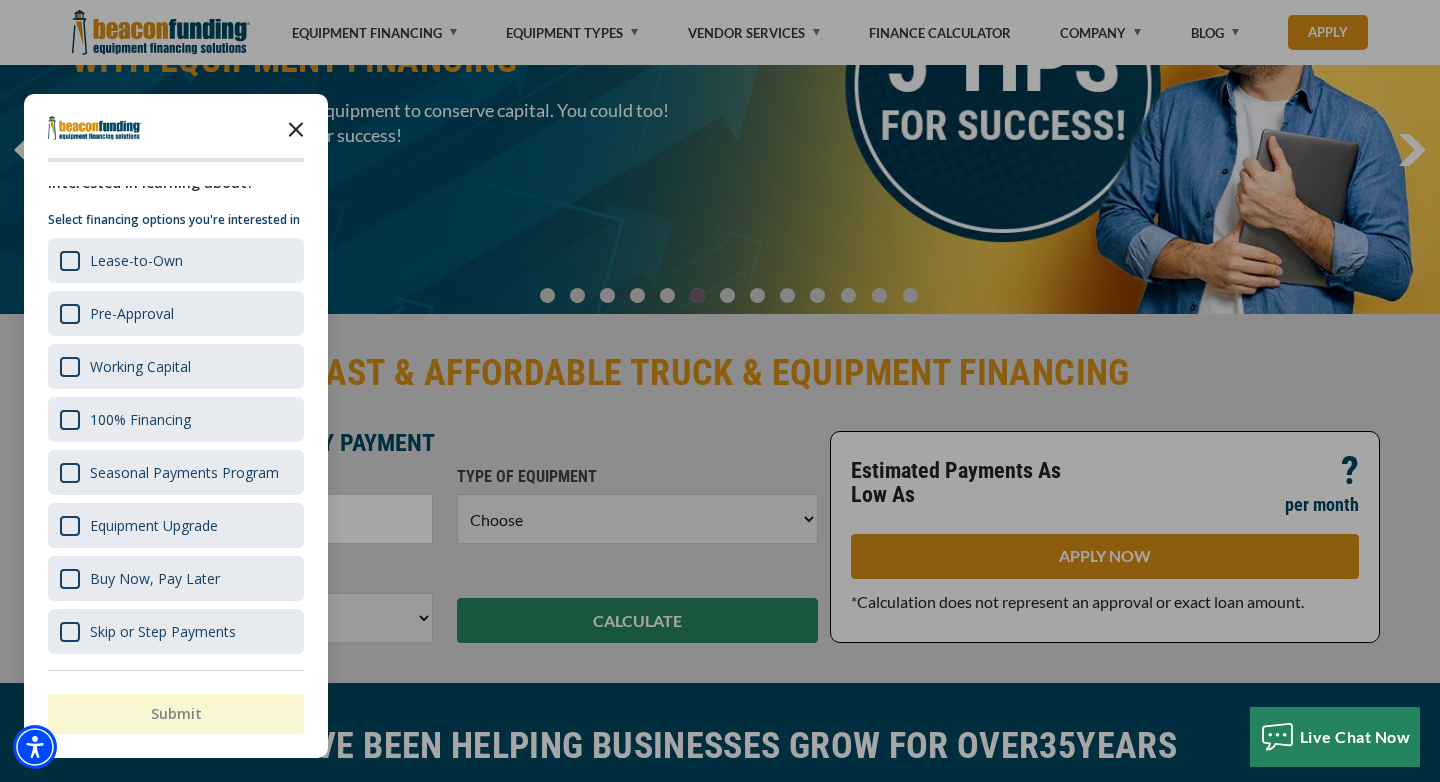 click 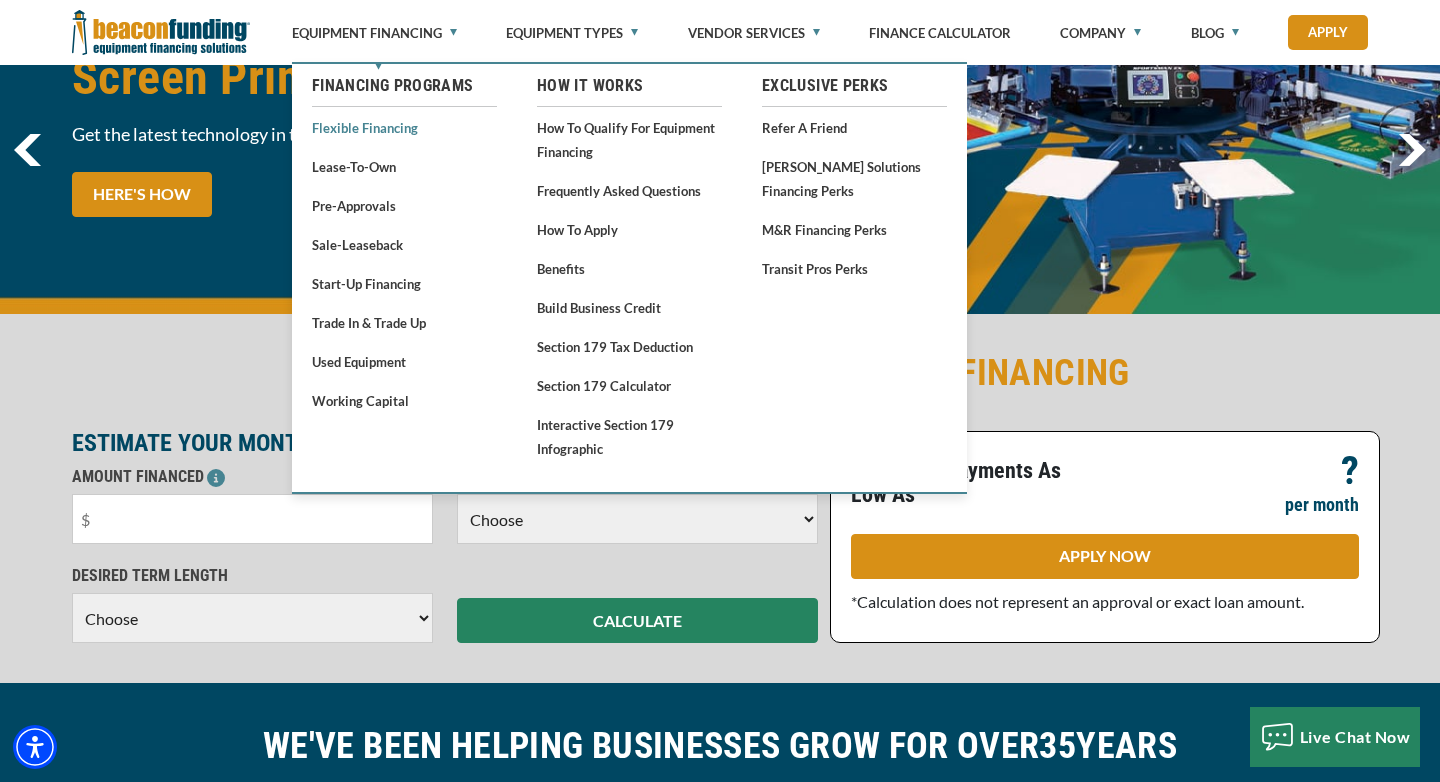 click on "Flexible Financing" at bounding box center [404, 127] 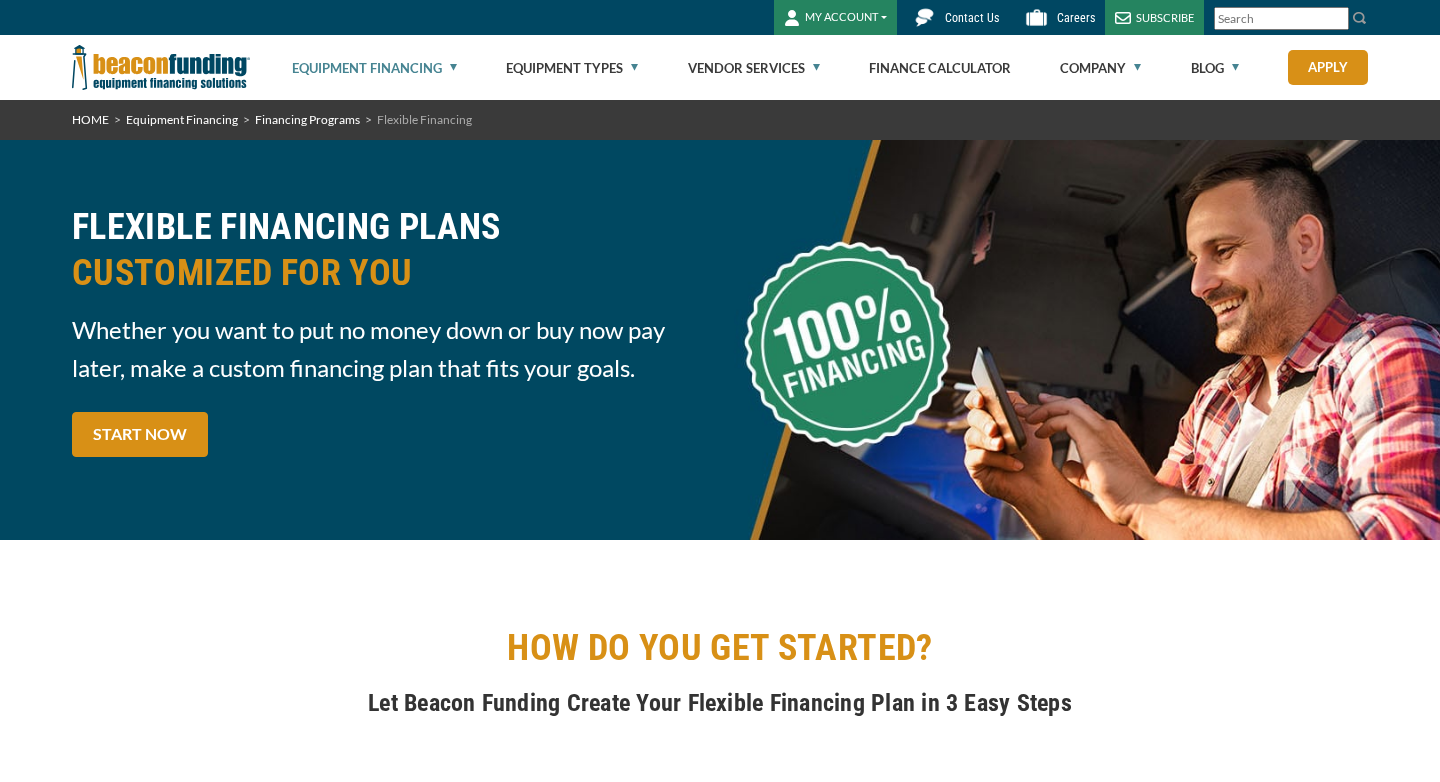 scroll, scrollTop: 0, scrollLeft: 0, axis: both 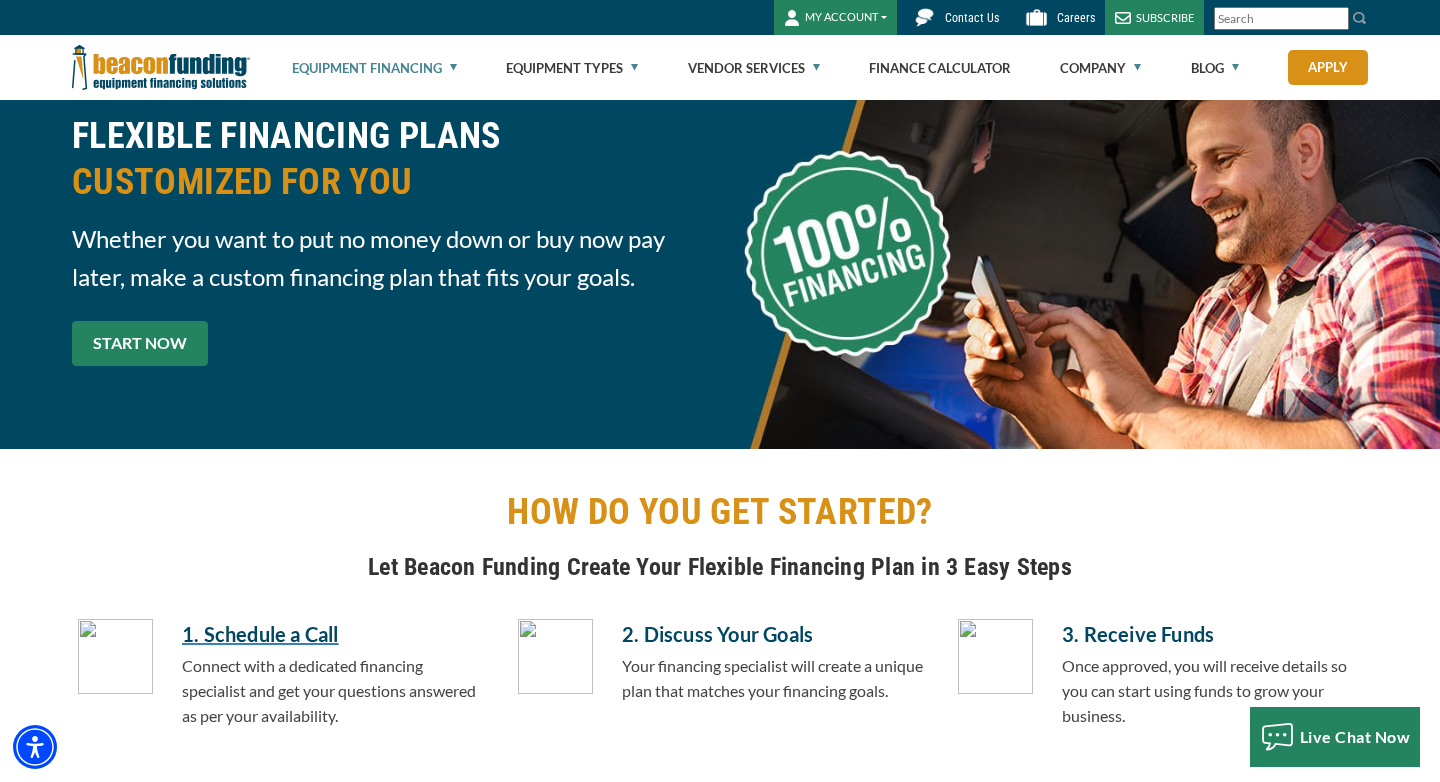 click on "START NOW" at bounding box center (140, 343) 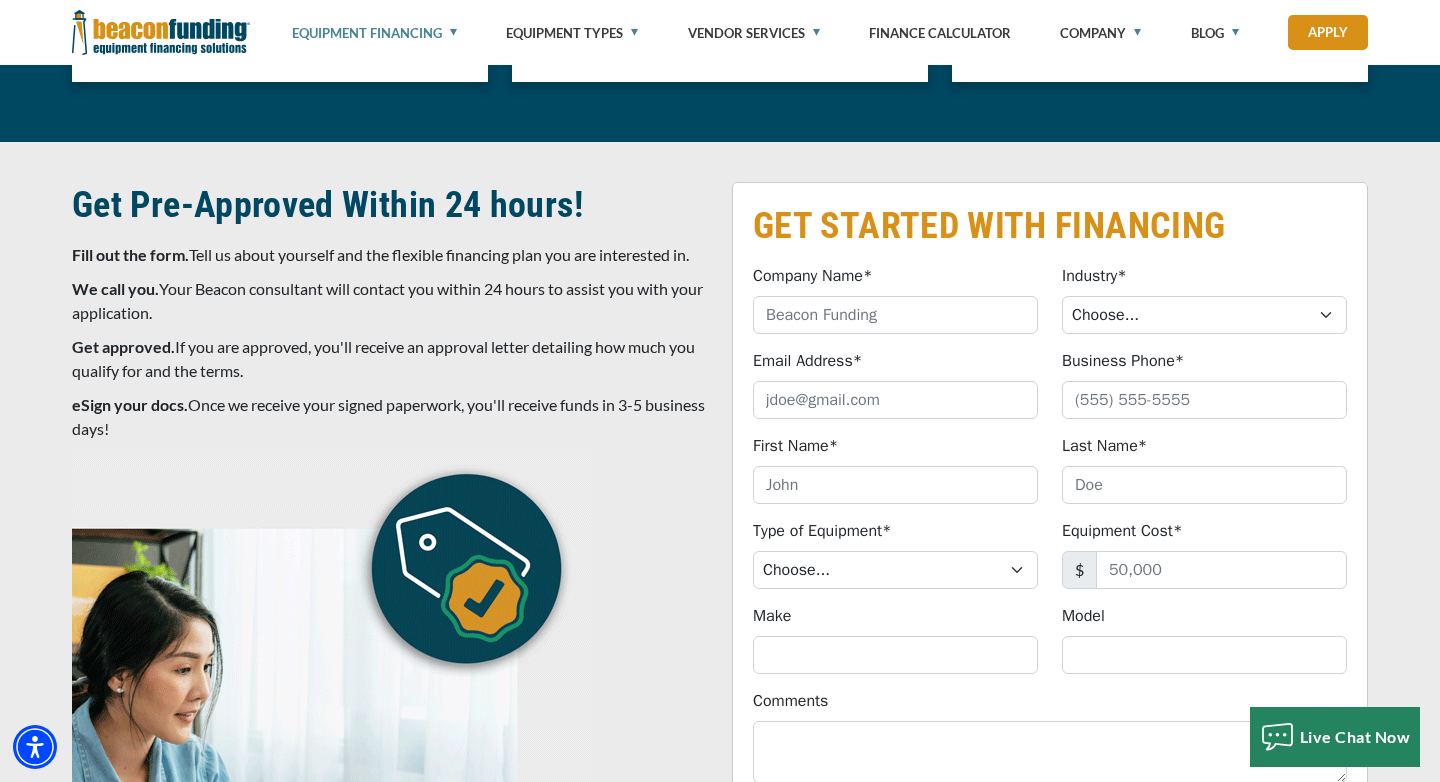 scroll, scrollTop: 6803, scrollLeft: 0, axis: vertical 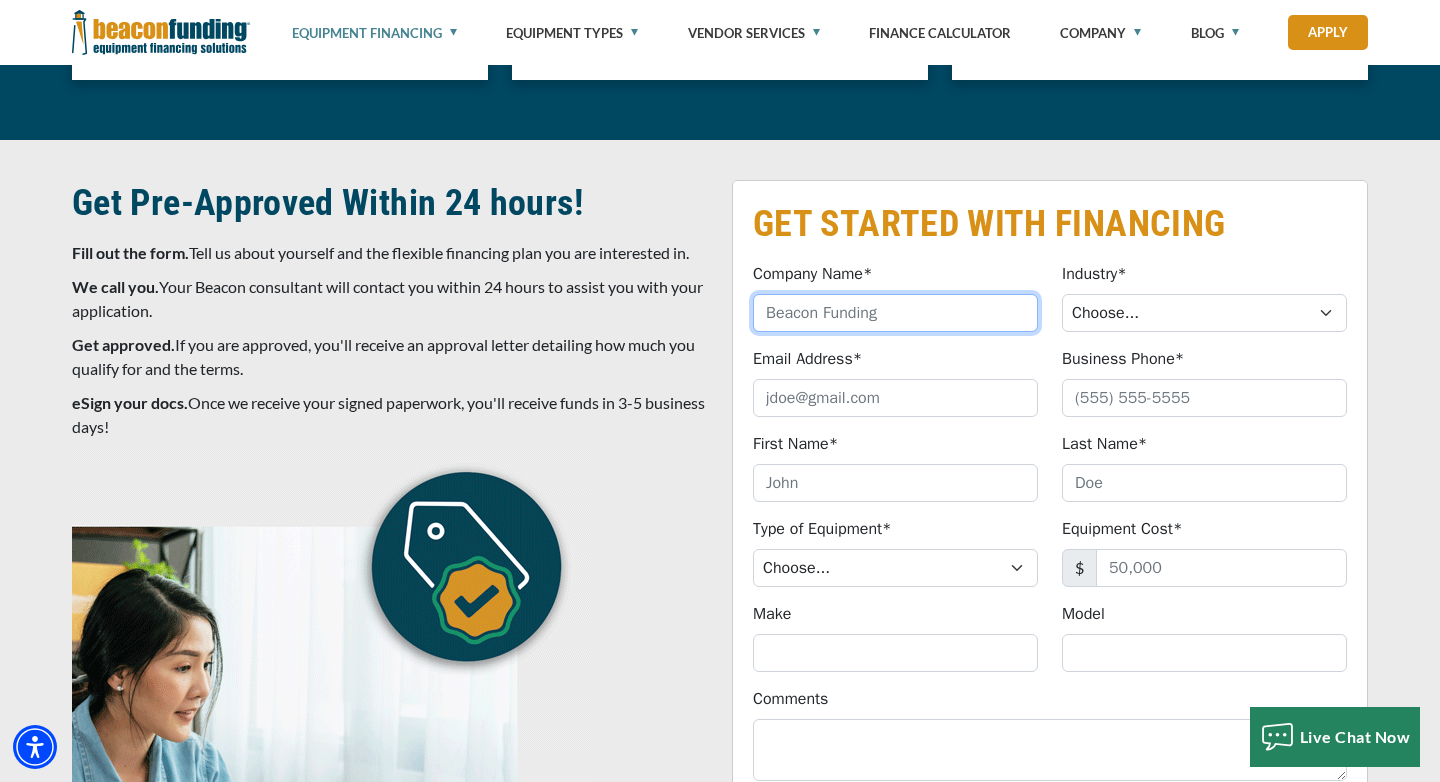 click on "Company Name*" at bounding box center [895, 313] 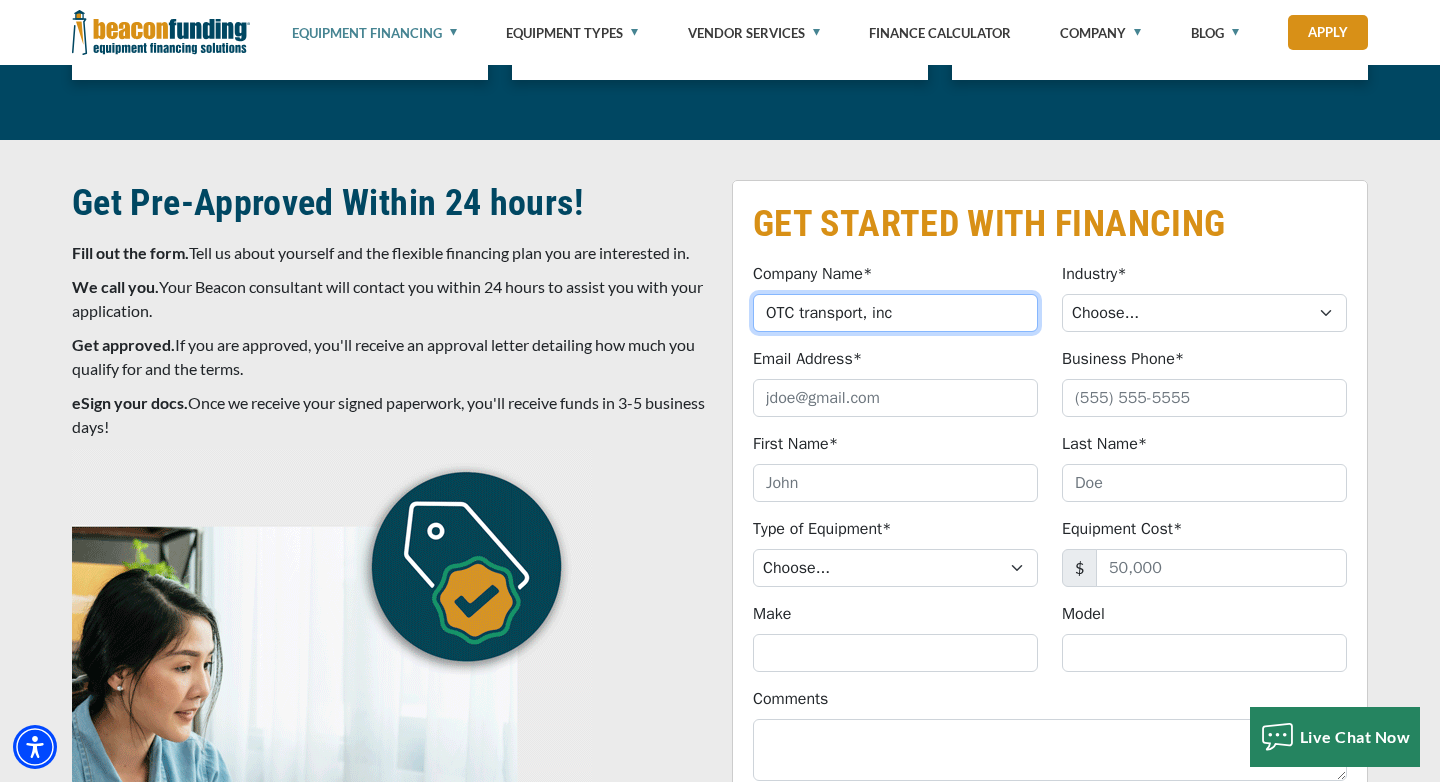 type on "OTC transport, inc" 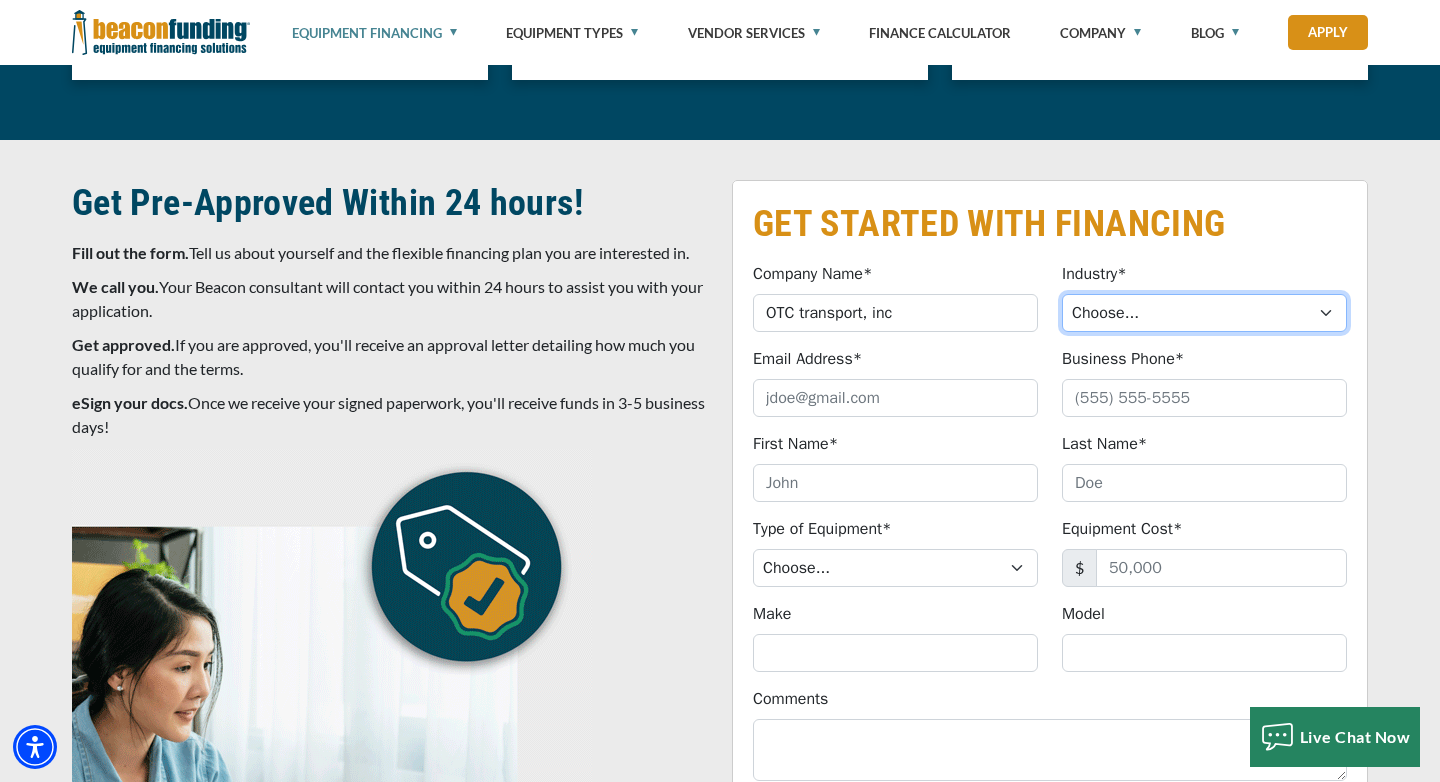 click on "Choose...
Towing
Landscape/Hardscape
Decorated Apparel
Septic
Light Construction
Other" at bounding box center [1204, 313] 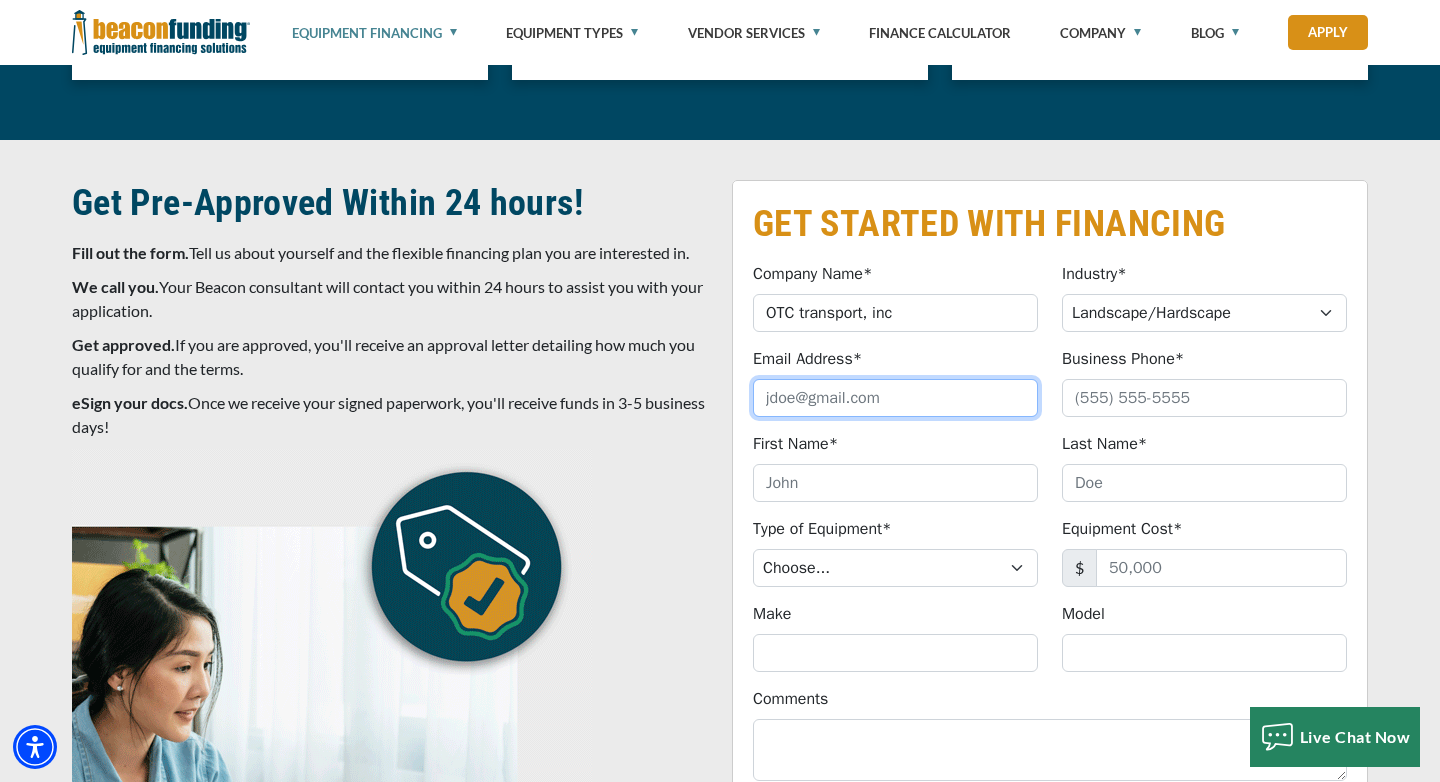 click on "Email Address*" at bounding box center (895, 398) 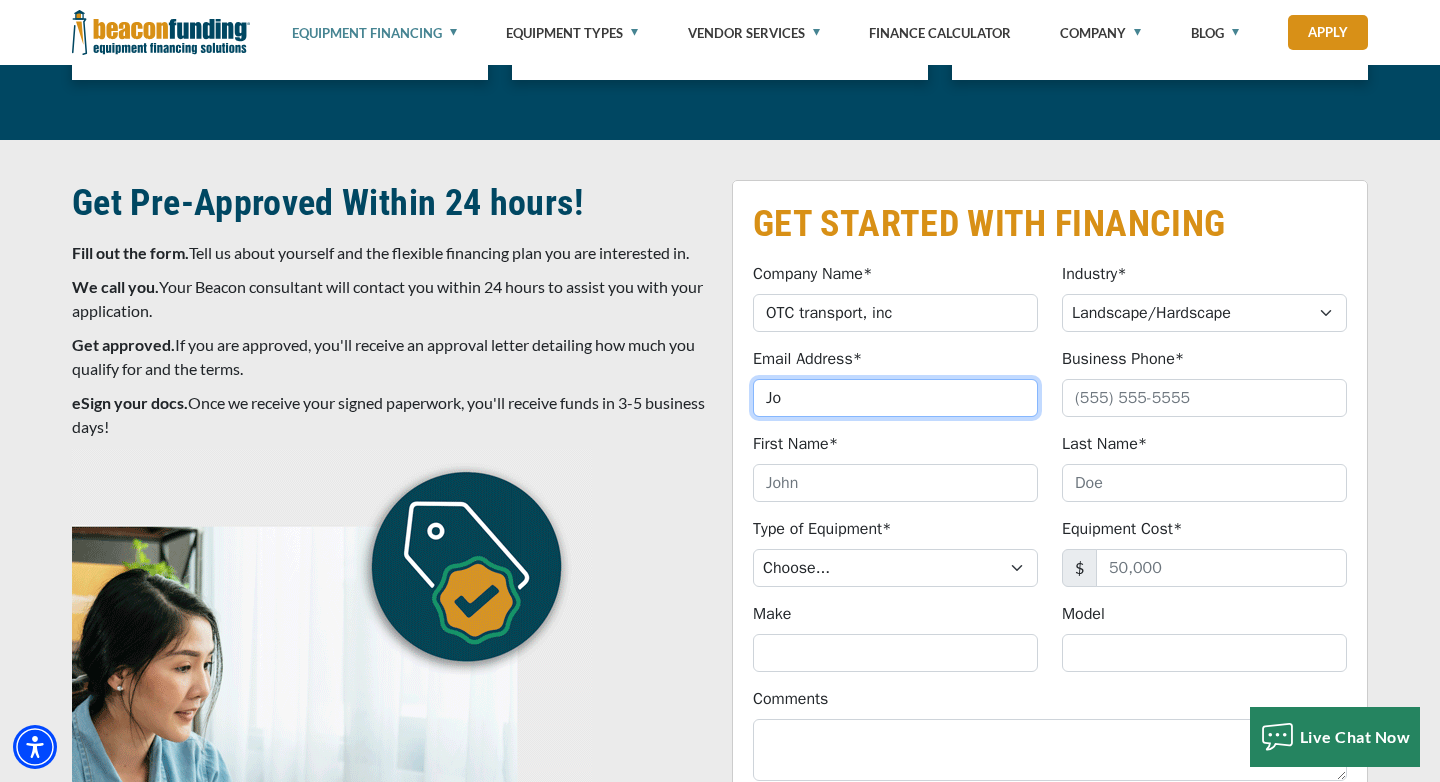 type on "J" 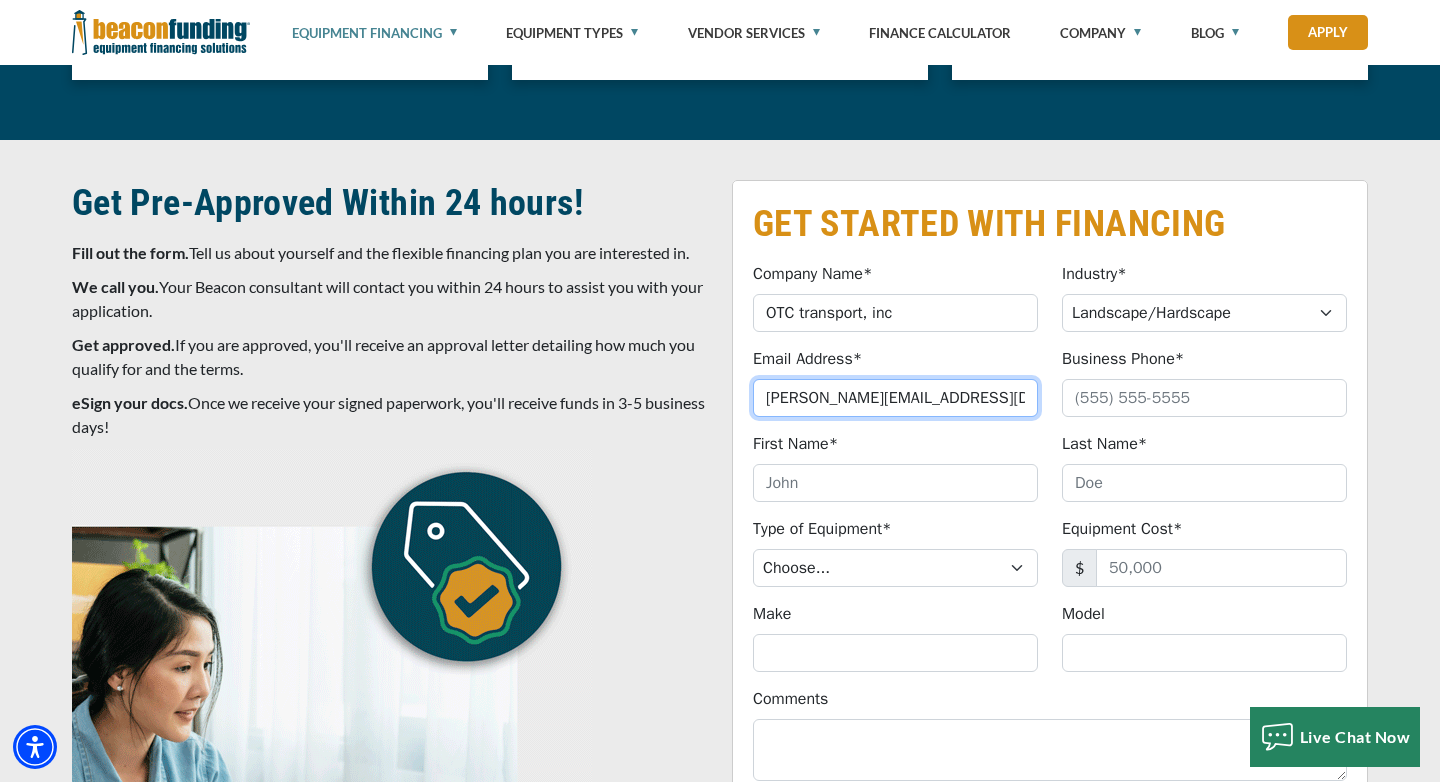 type on "john@otctransport.com" 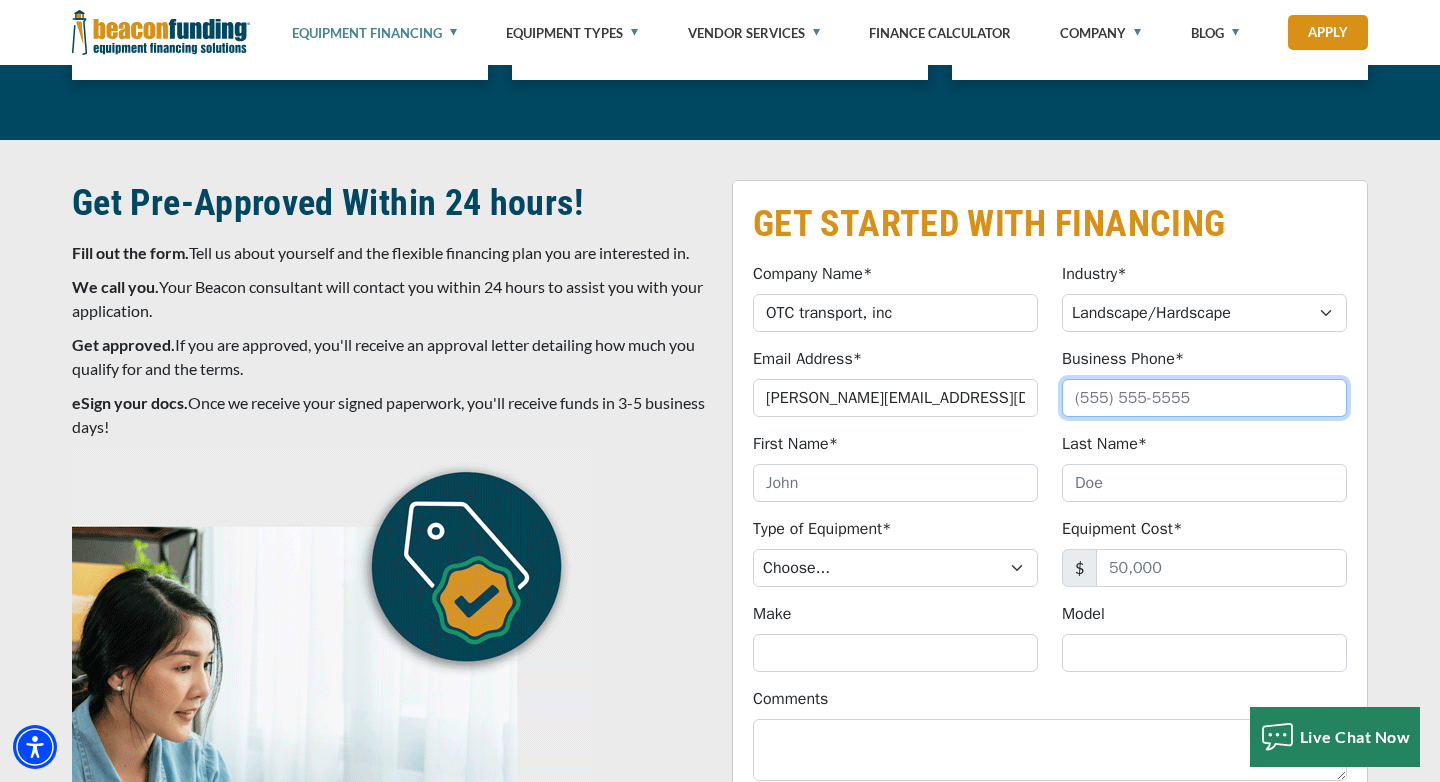 click on "Business Phone*" at bounding box center (1204, 398) 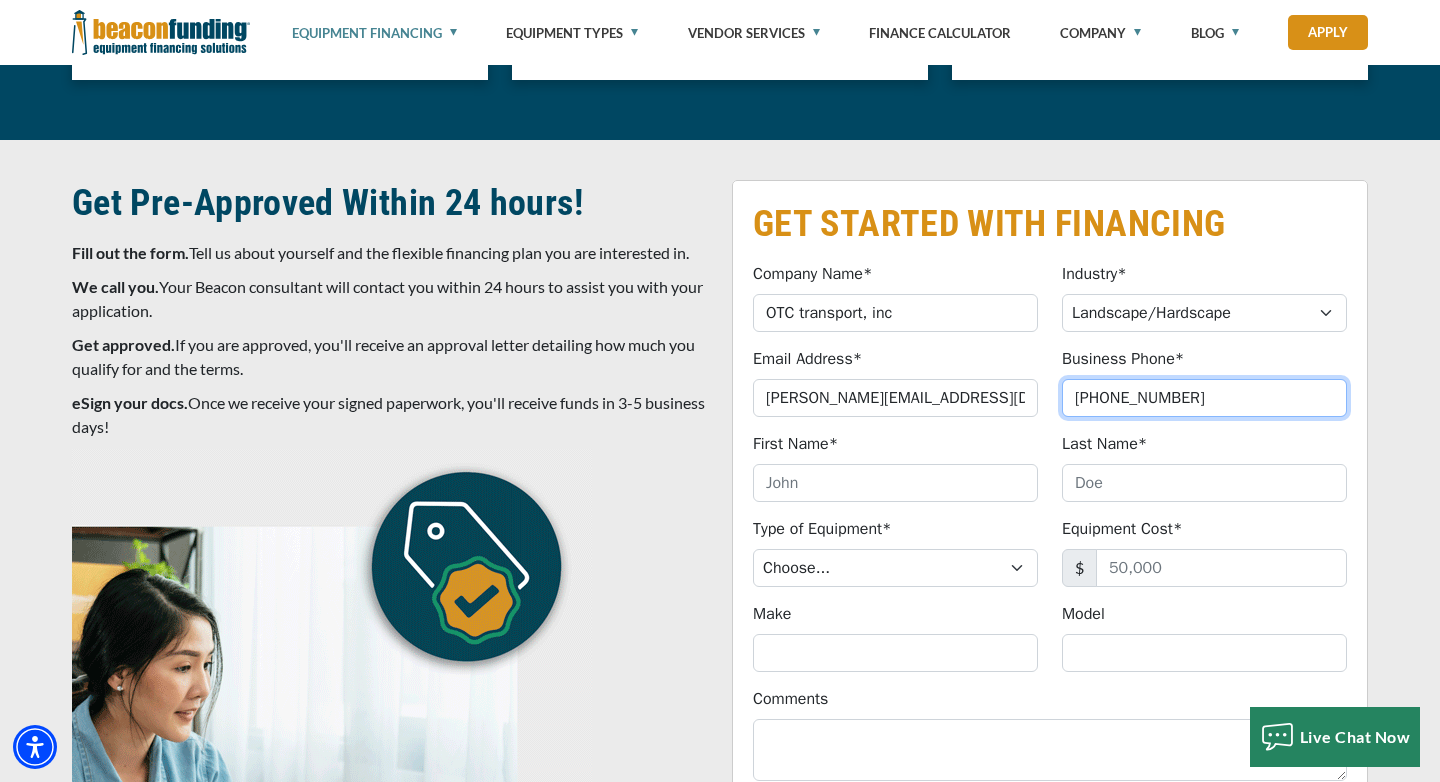 type on "(835) 201-2117" 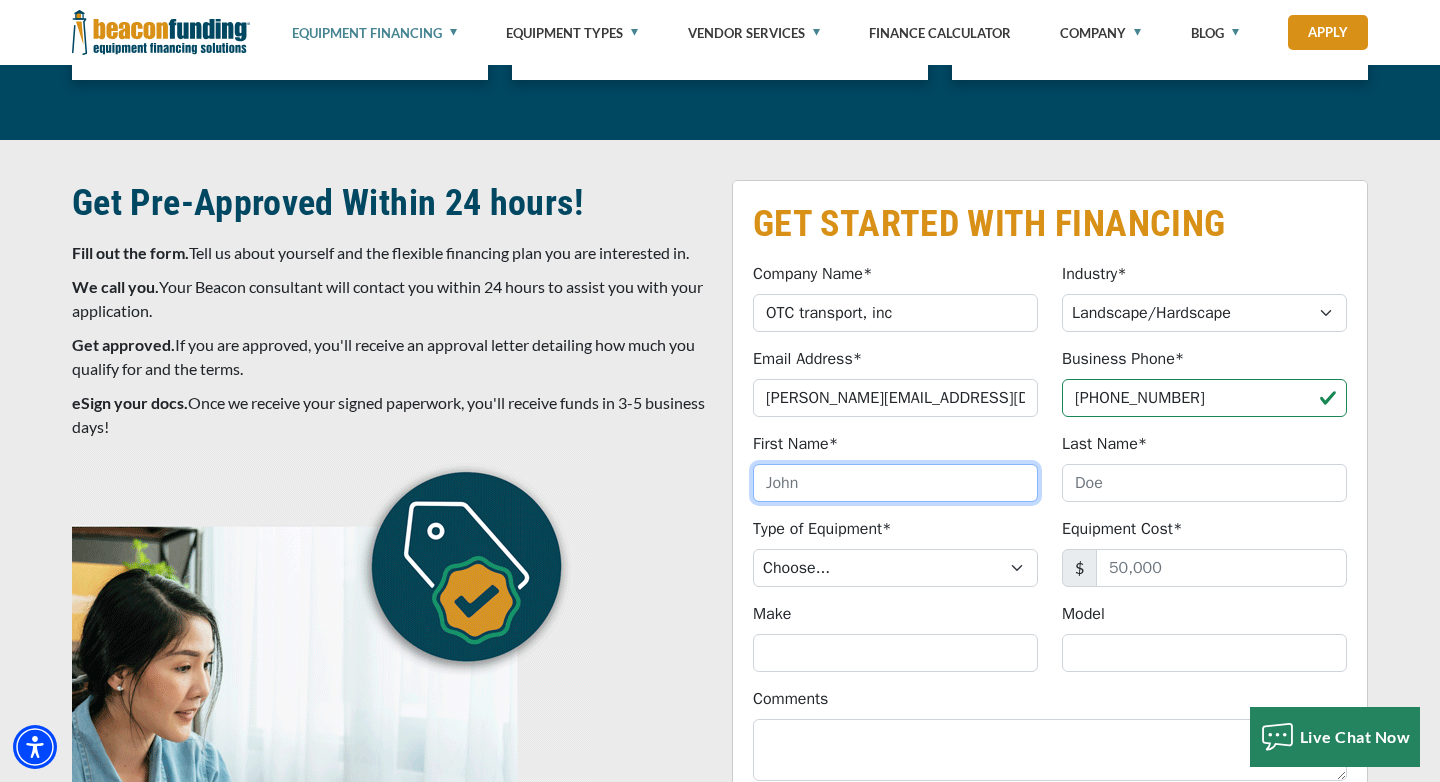 click on "First Name*" at bounding box center (895, 483) 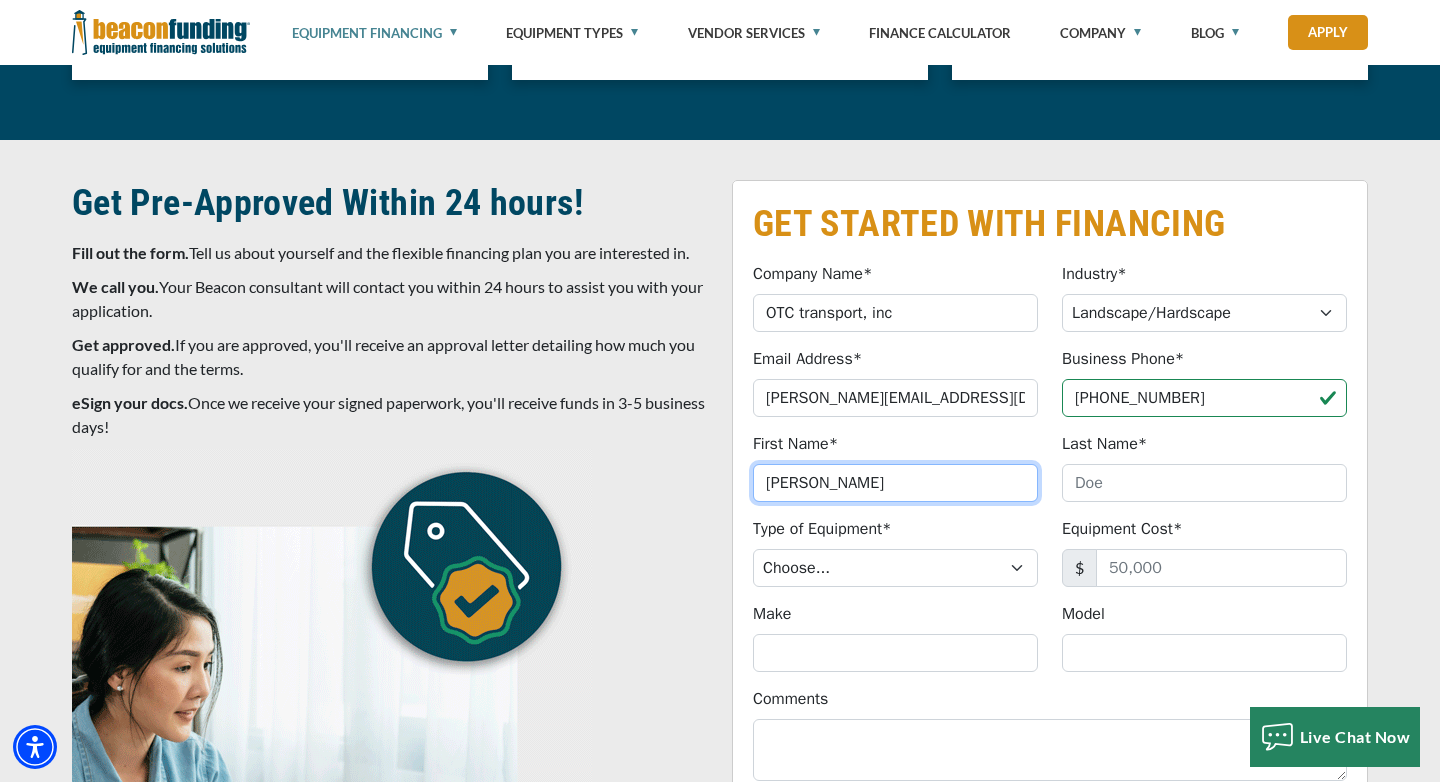 type on "john" 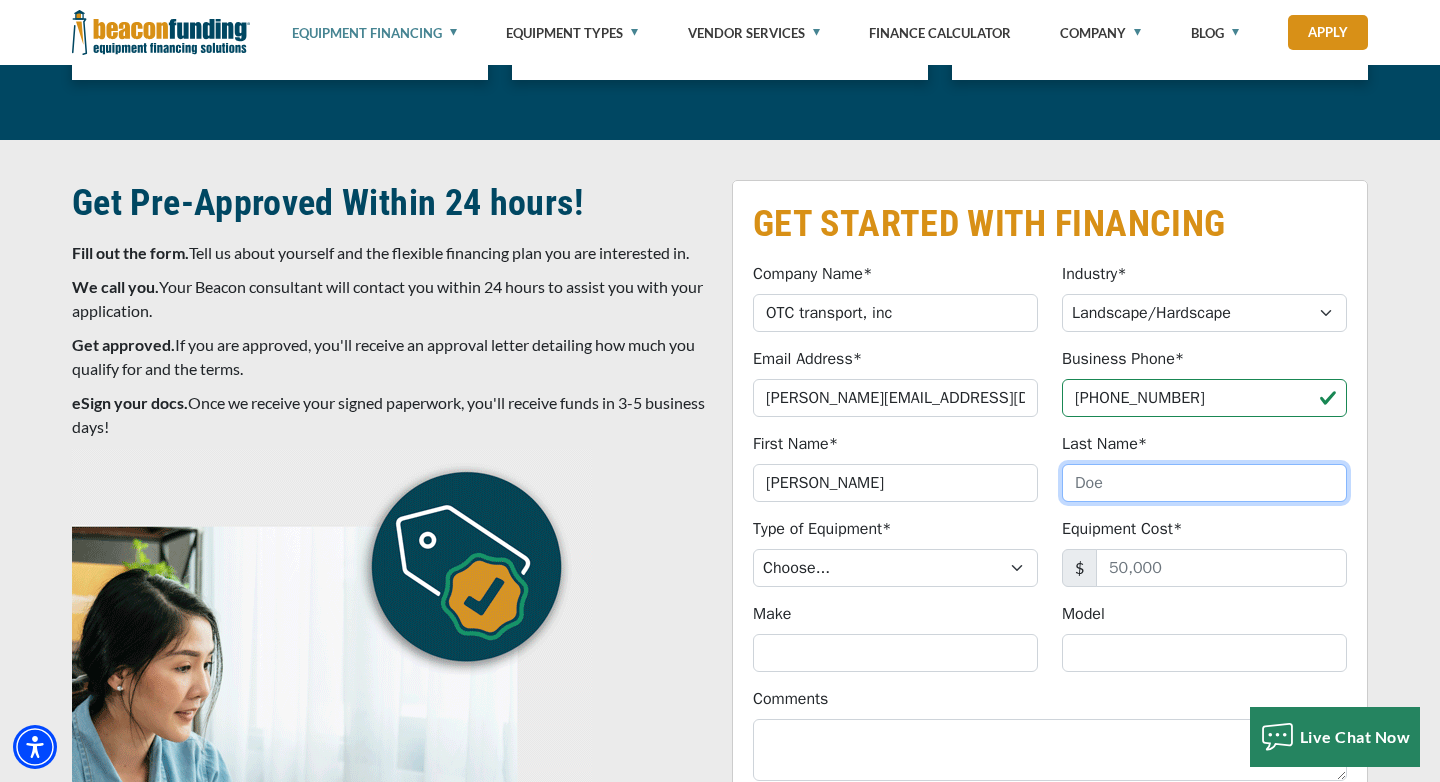 click on "Last Name*" at bounding box center [1204, 483] 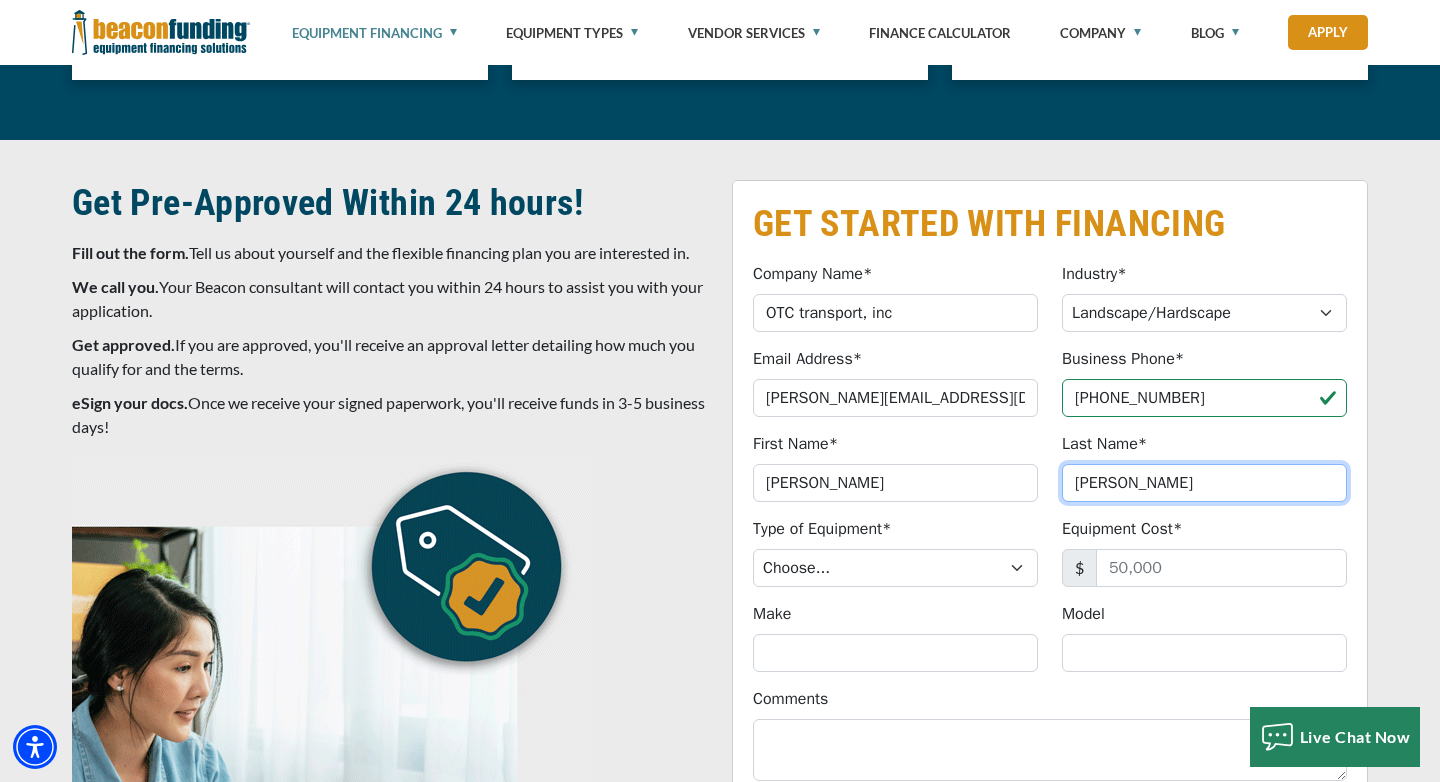 type on "betz" 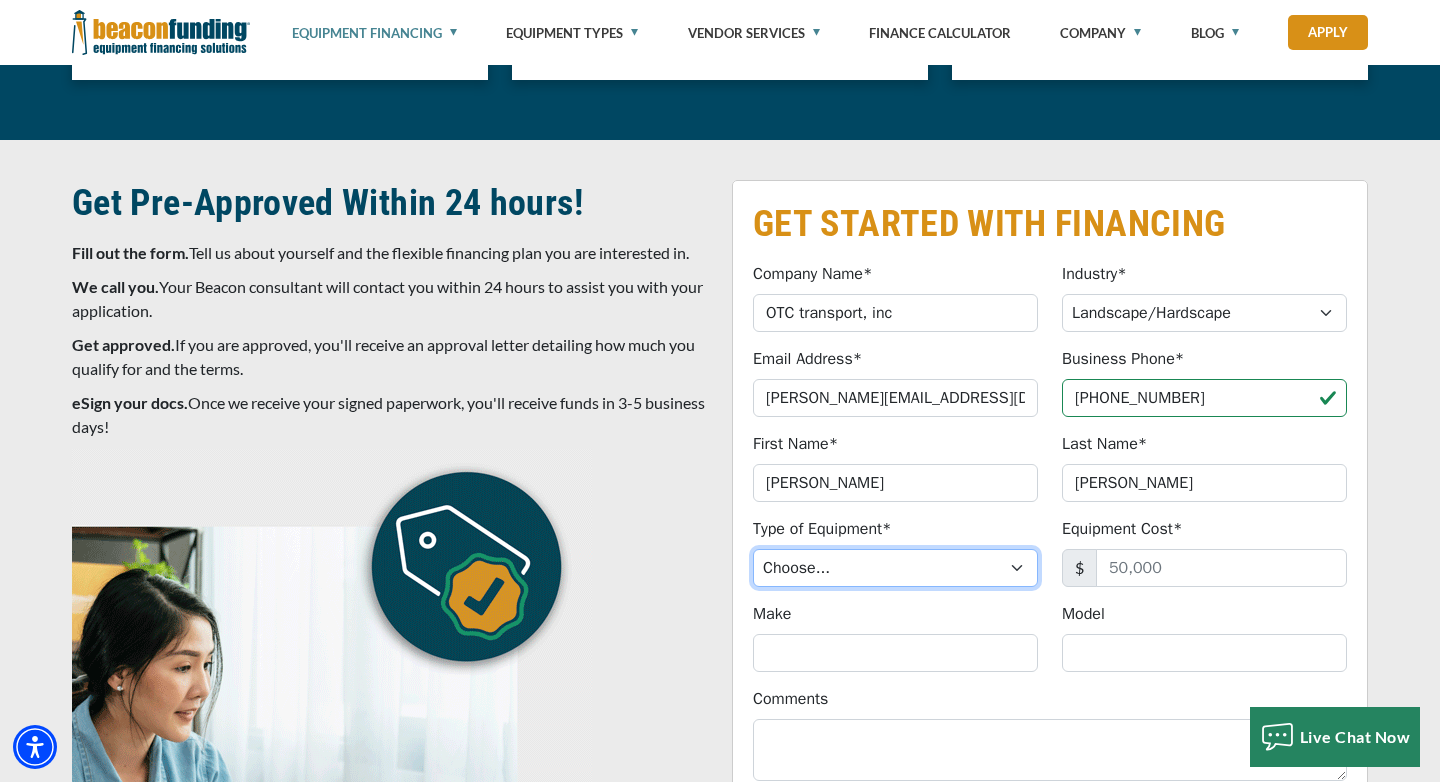 click on "Choose...
Backhoe
Boom/Bucket Truck
Chipper
Commercial Mower
Crane
DTG/DTF Printing
Embroidery
Excavator
Landscape Truck/Equipment
Other
Other Commercial Truck
Other Decorated Apparel
Screen Printing
Septic Pumper Truck
Skid Steer
Stump Grinder" at bounding box center (895, 568) 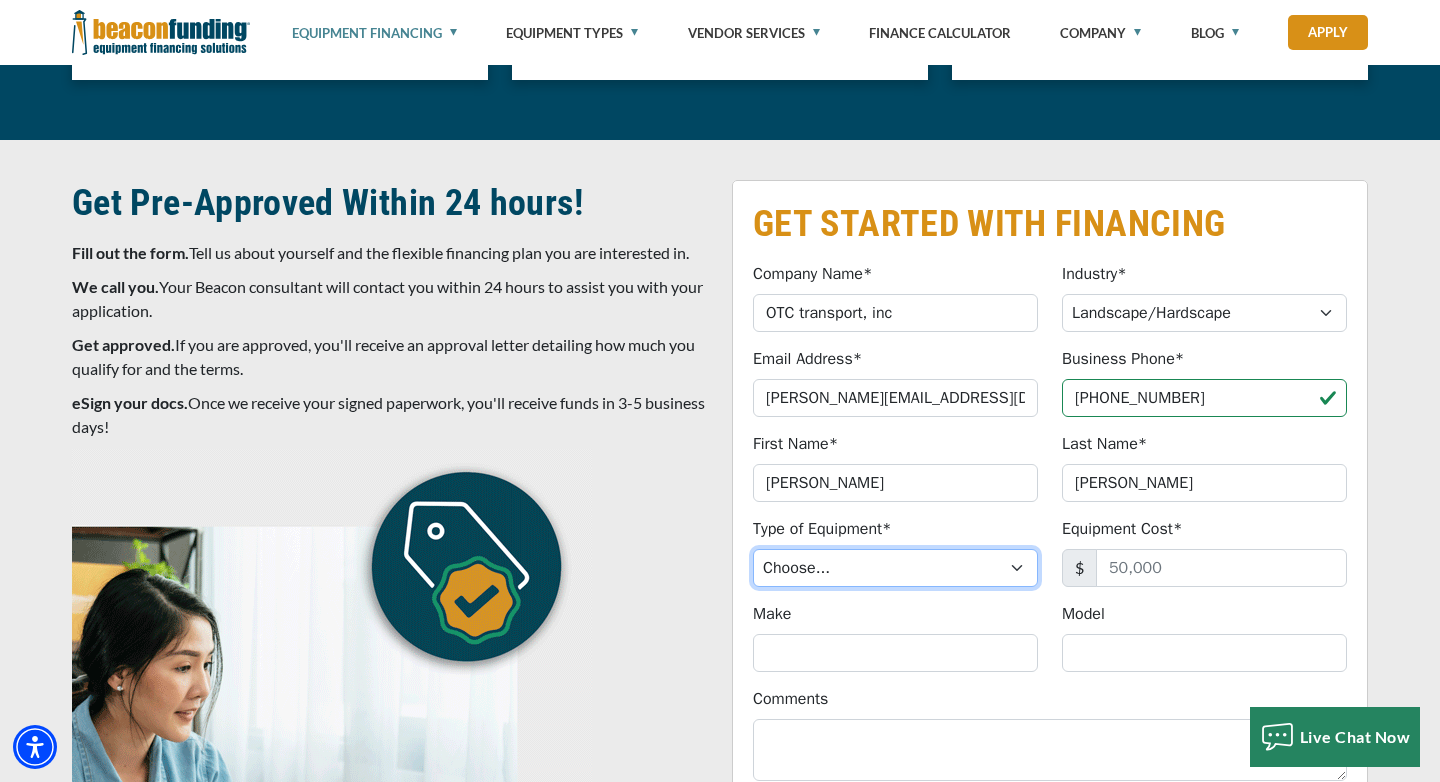 select on "20" 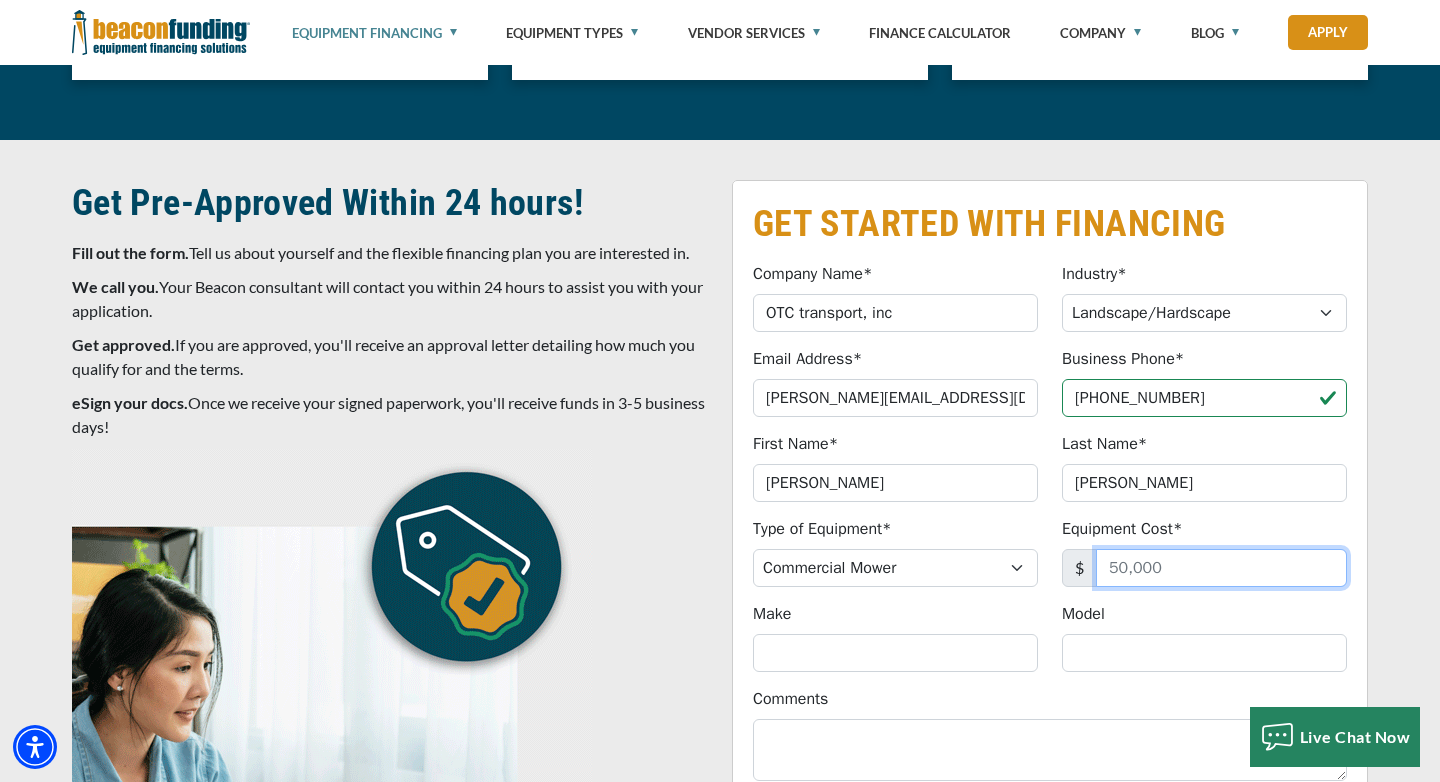 click on "Equipment Cost*" at bounding box center (1221, 568) 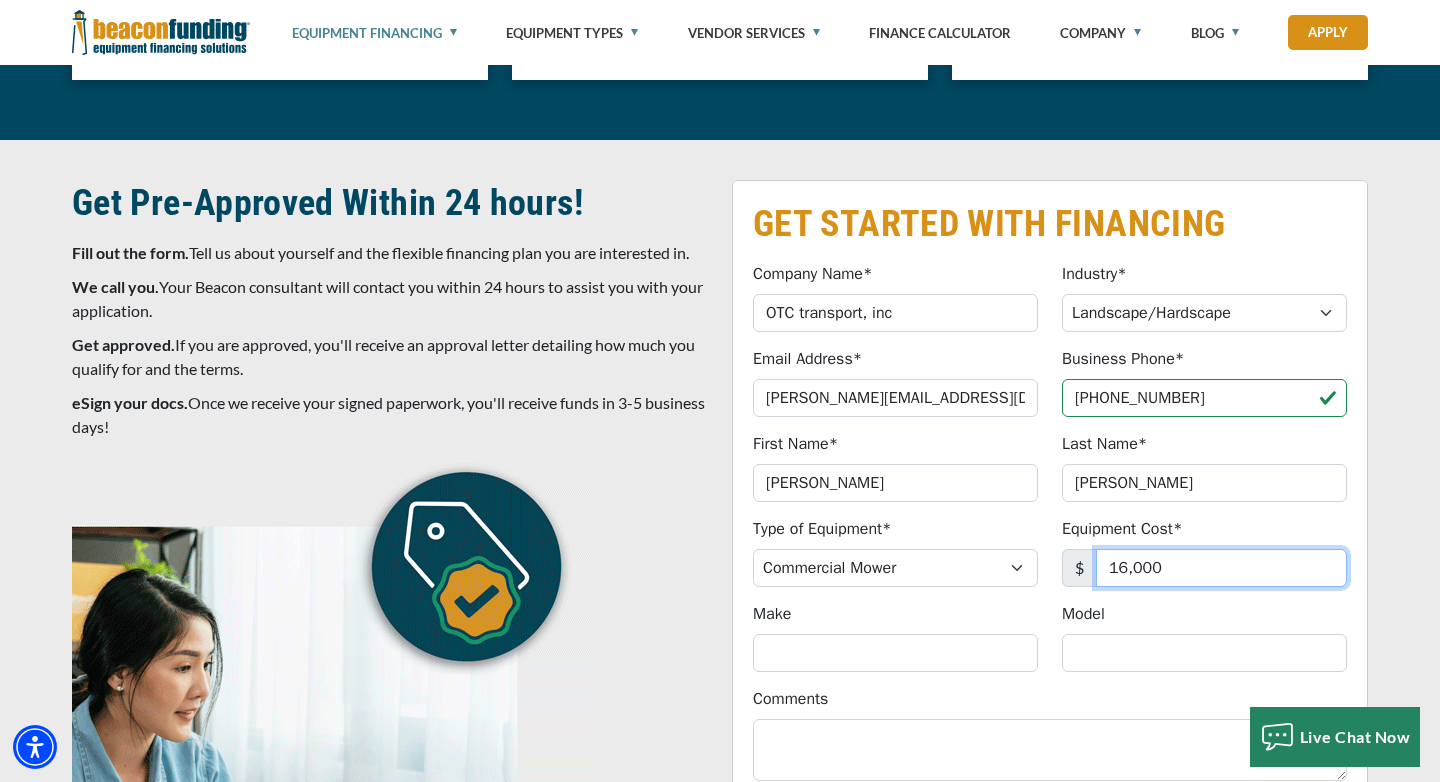 type on "16,000" 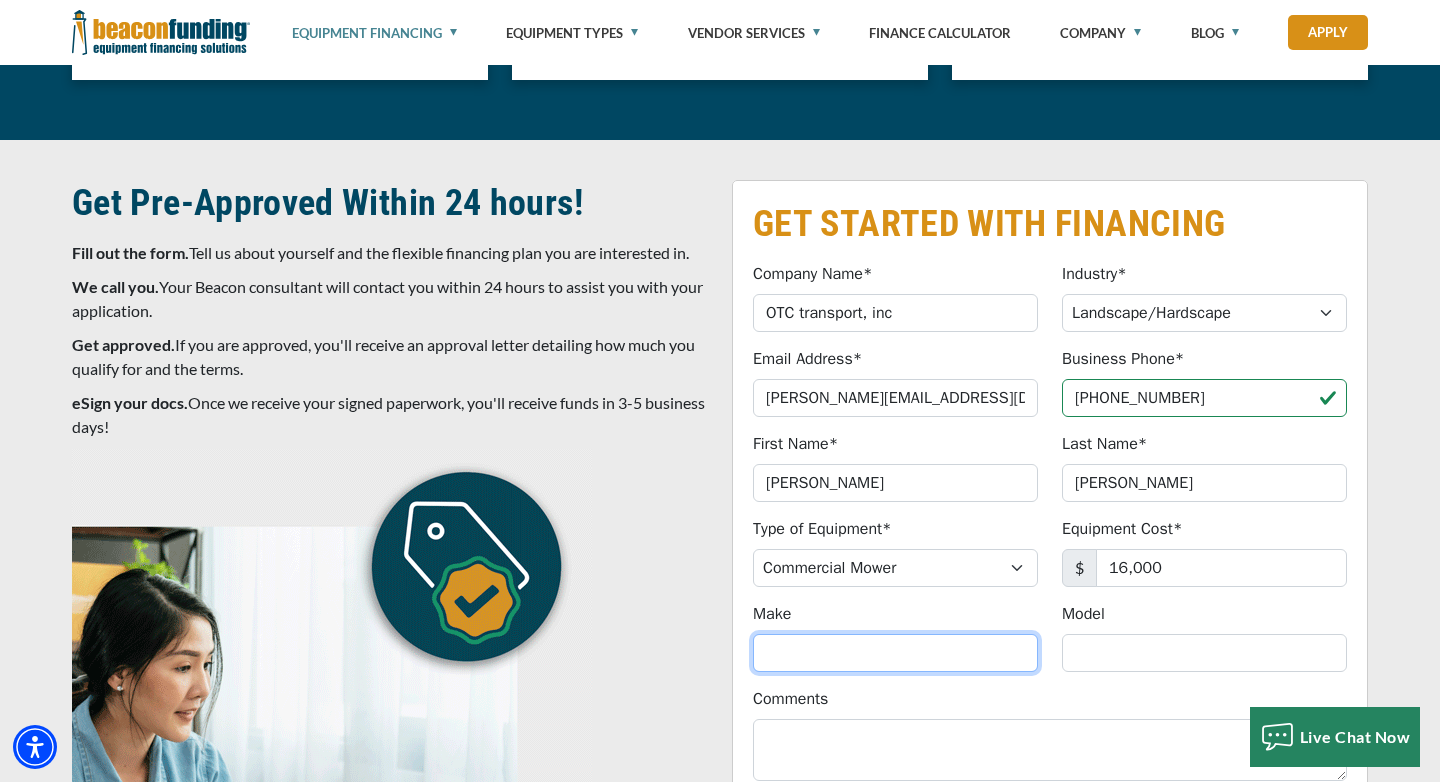 click on "Make" at bounding box center [895, 653] 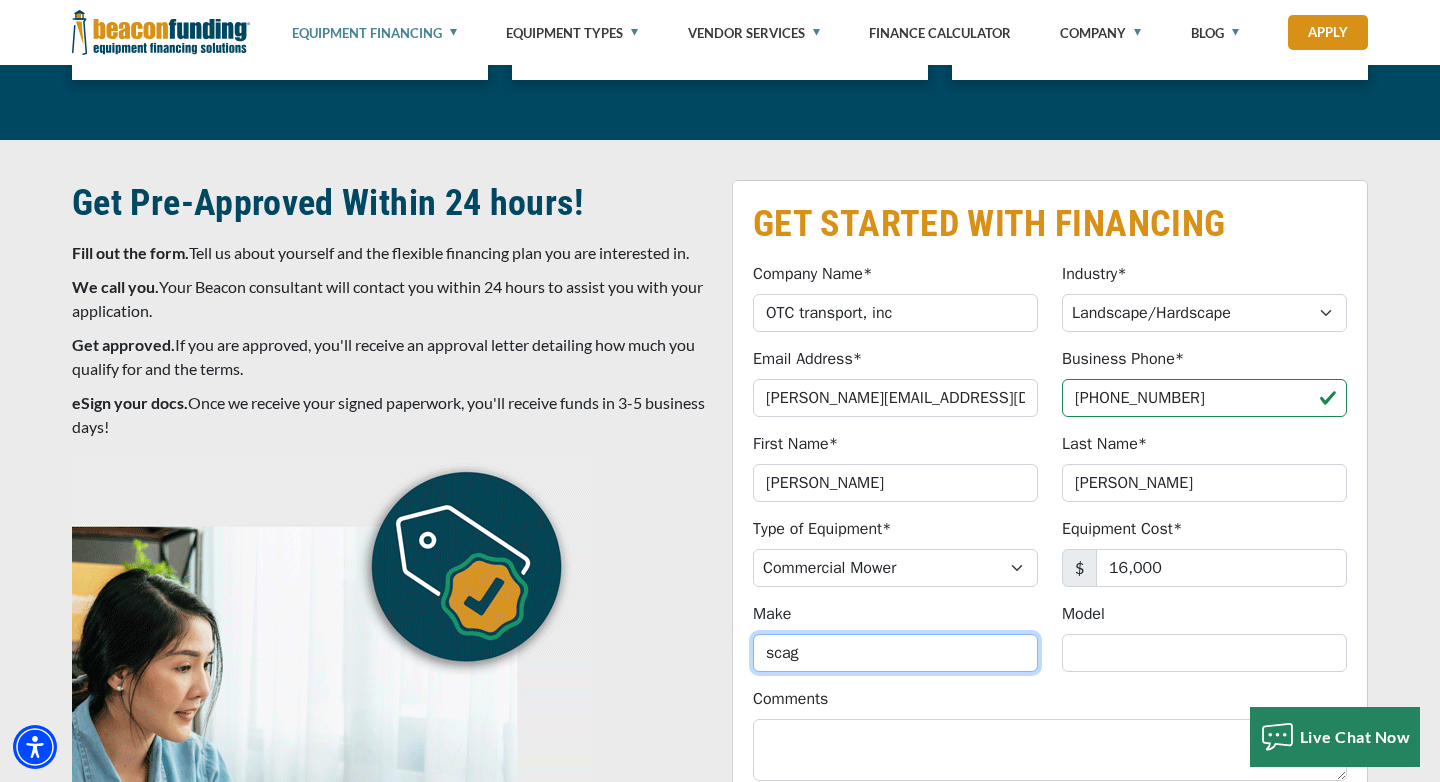 type on "scag" 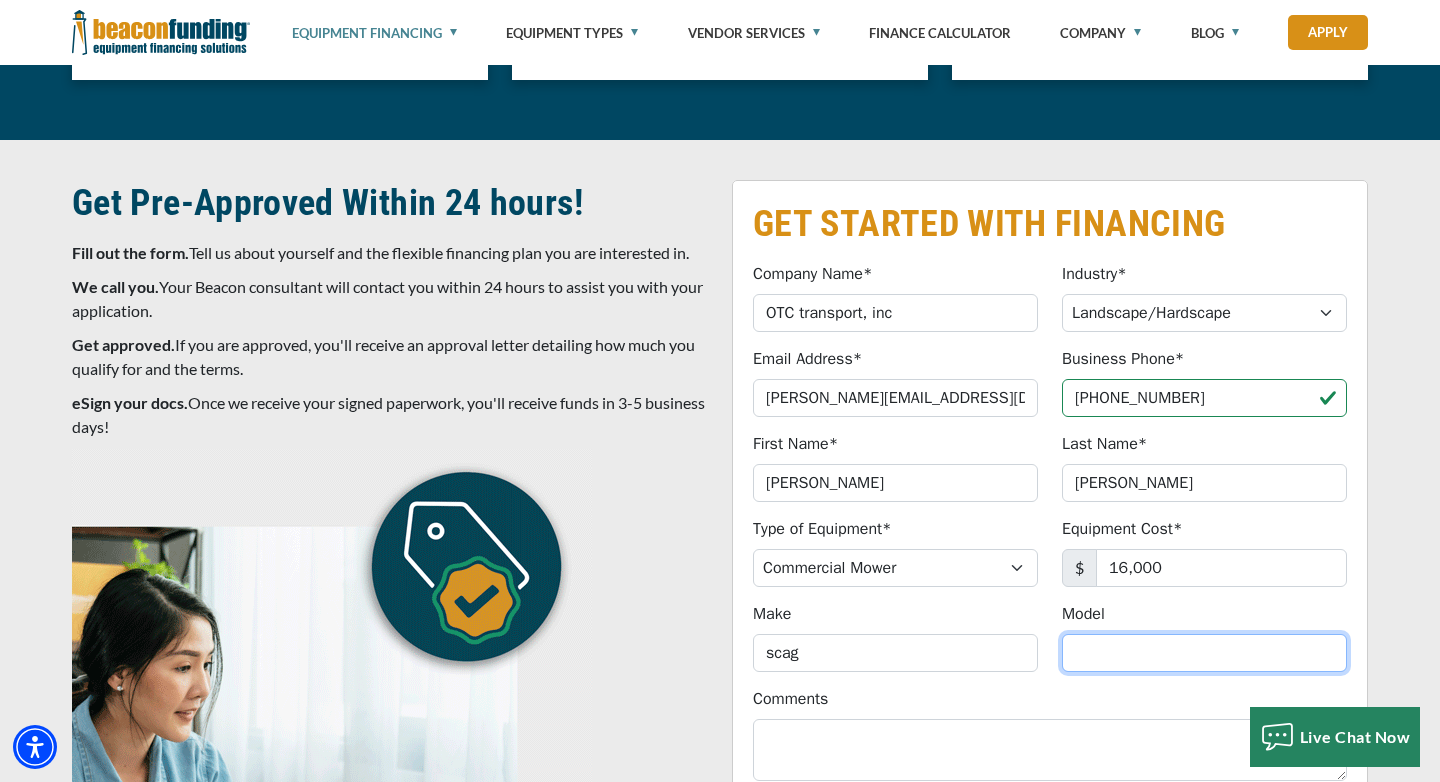 click on "Model" at bounding box center [1204, 653] 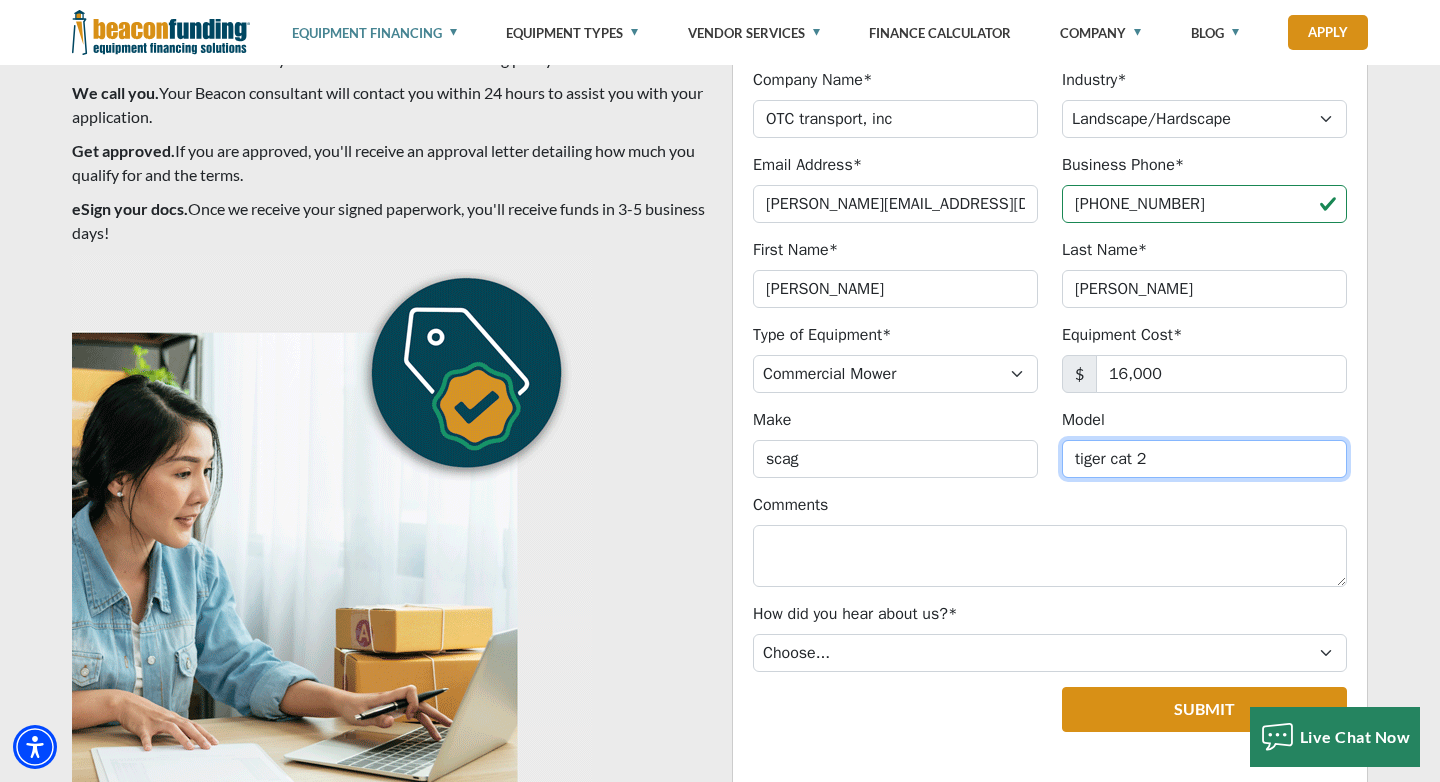 scroll, scrollTop: 7004, scrollLeft: 0, axis: vertical 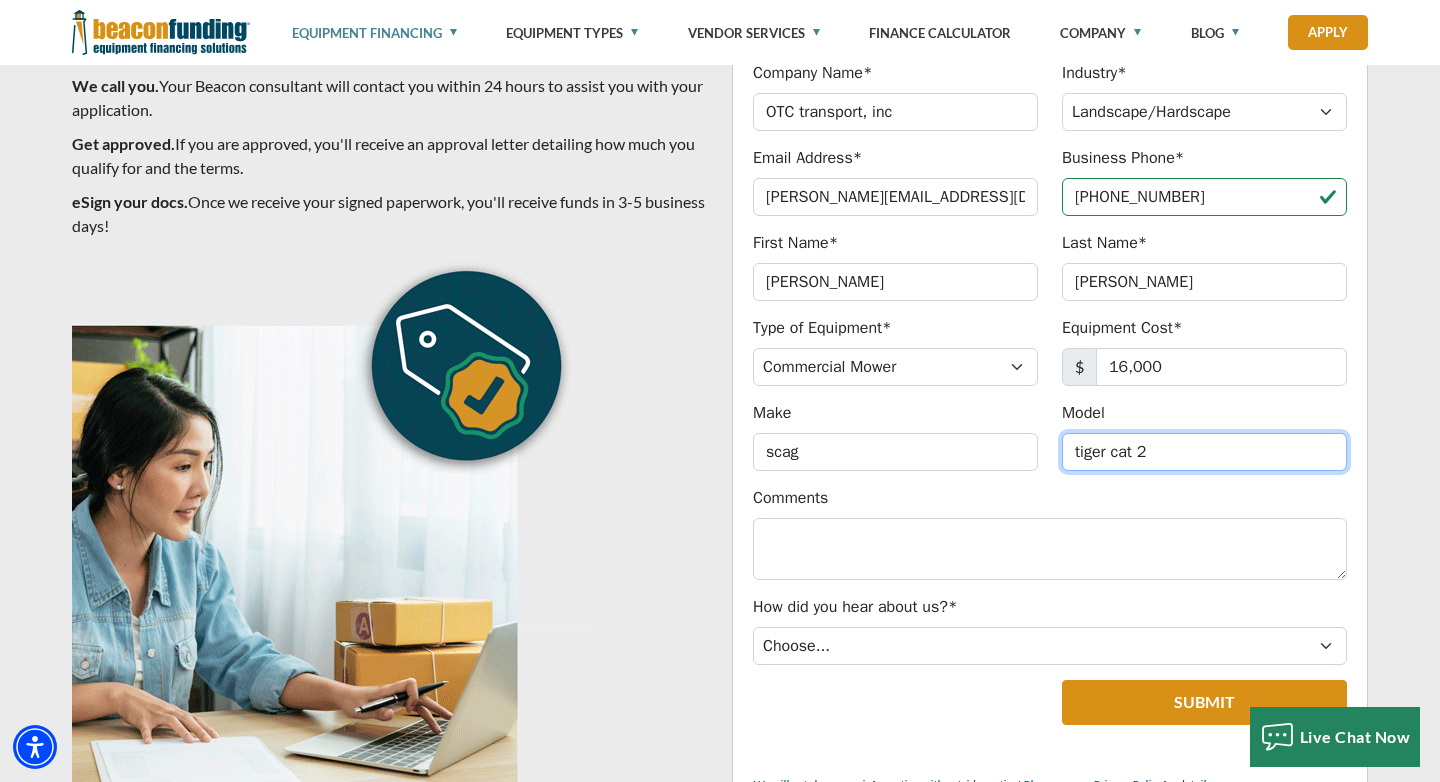 type on "tiger cat 2" 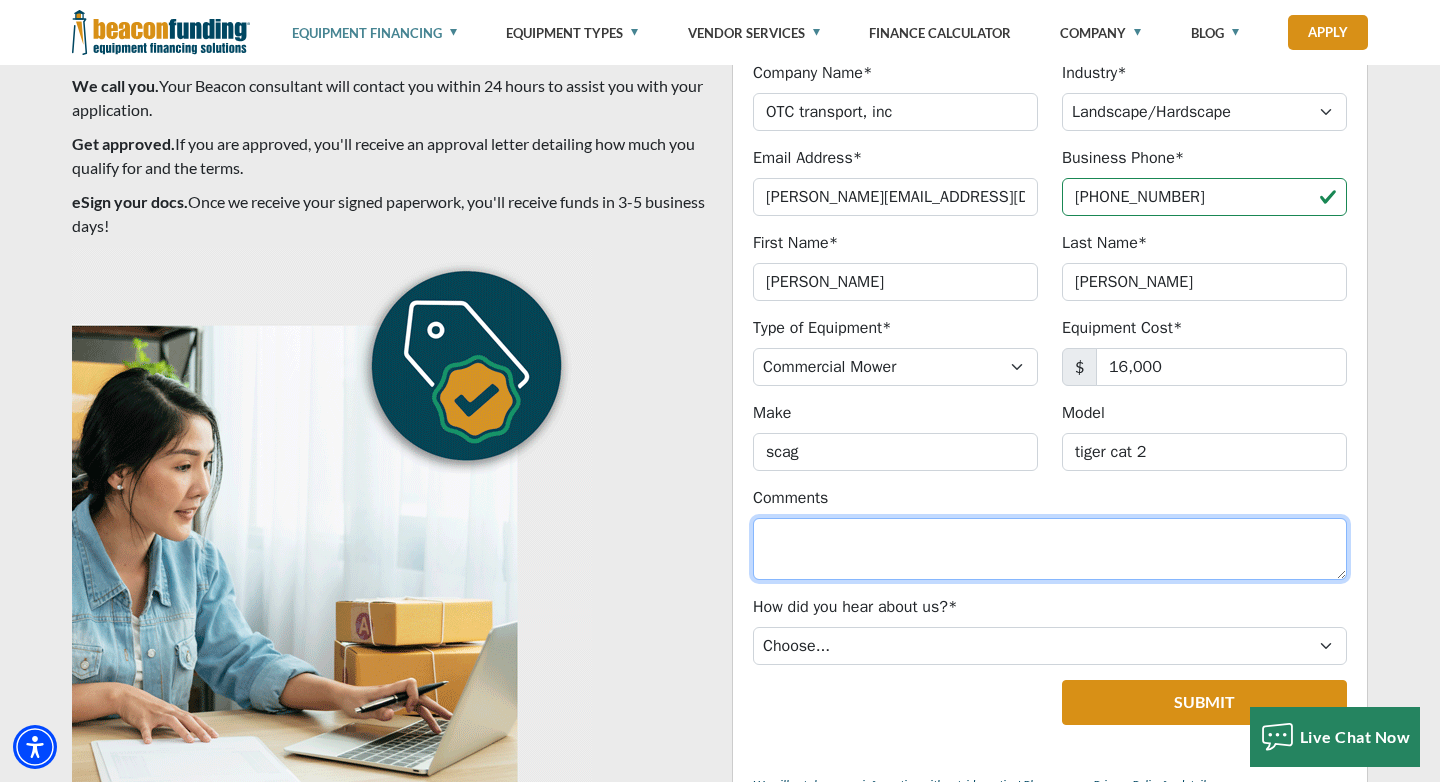 click on "Comments" at bounding box center [1050, 549] 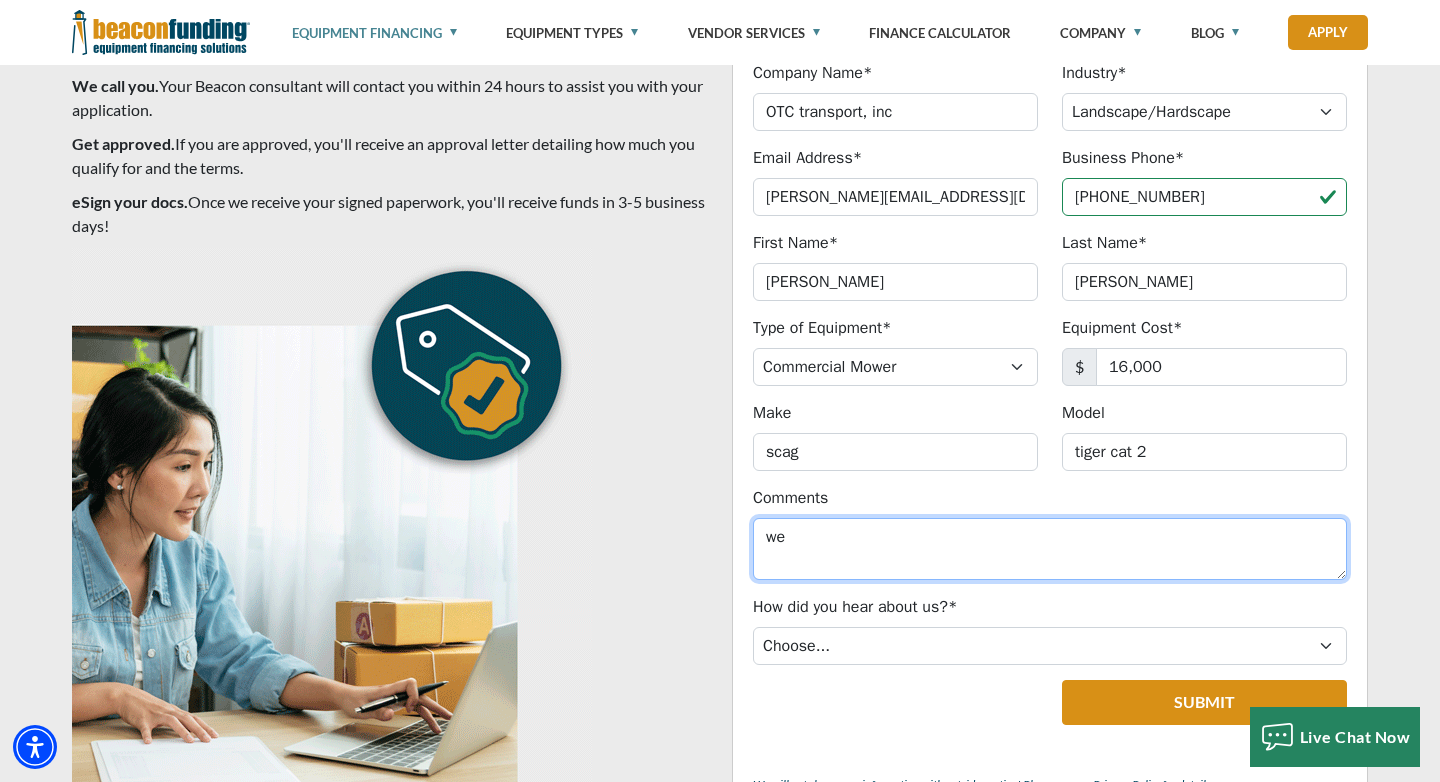 type on "w" 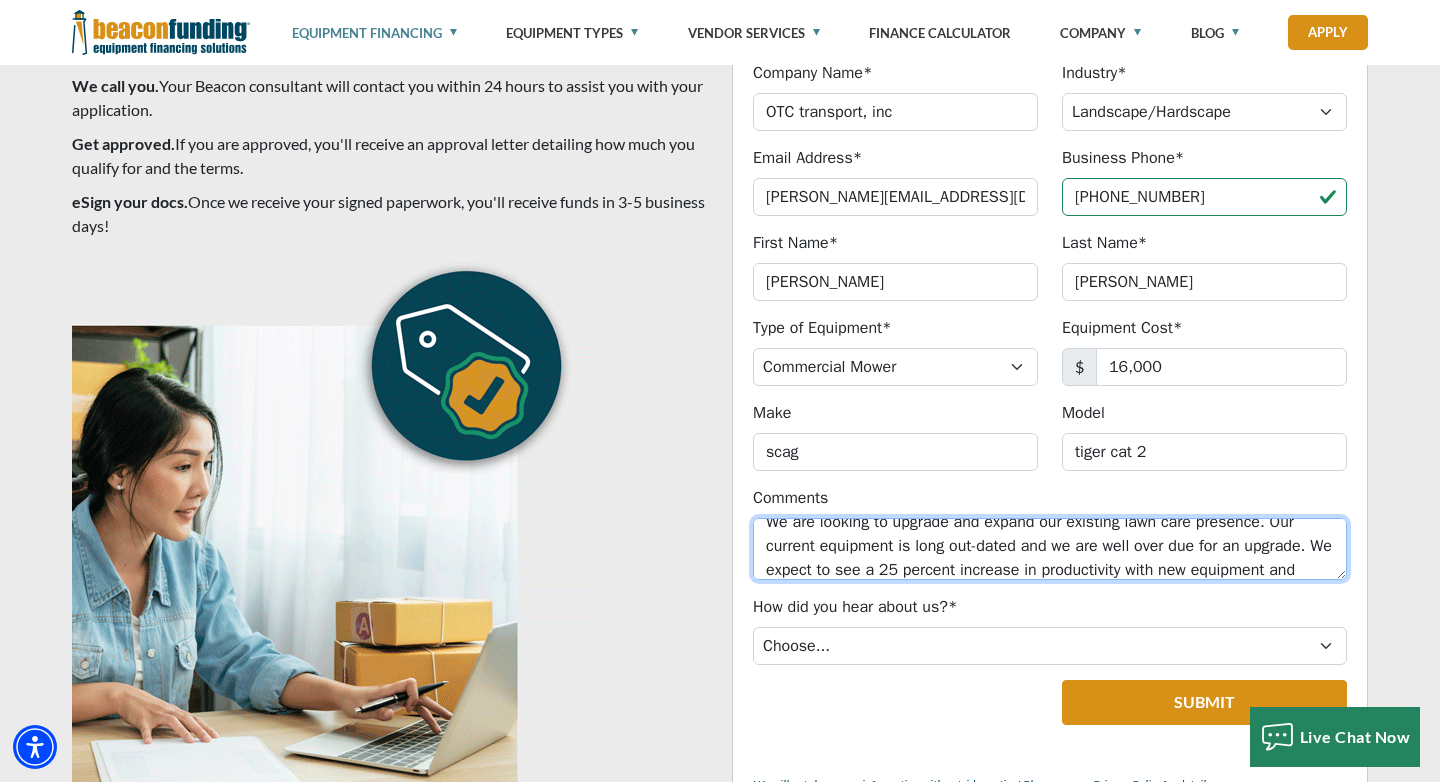 scroll, scrollTop: 39, scrollLeft: 0, axis: vertical 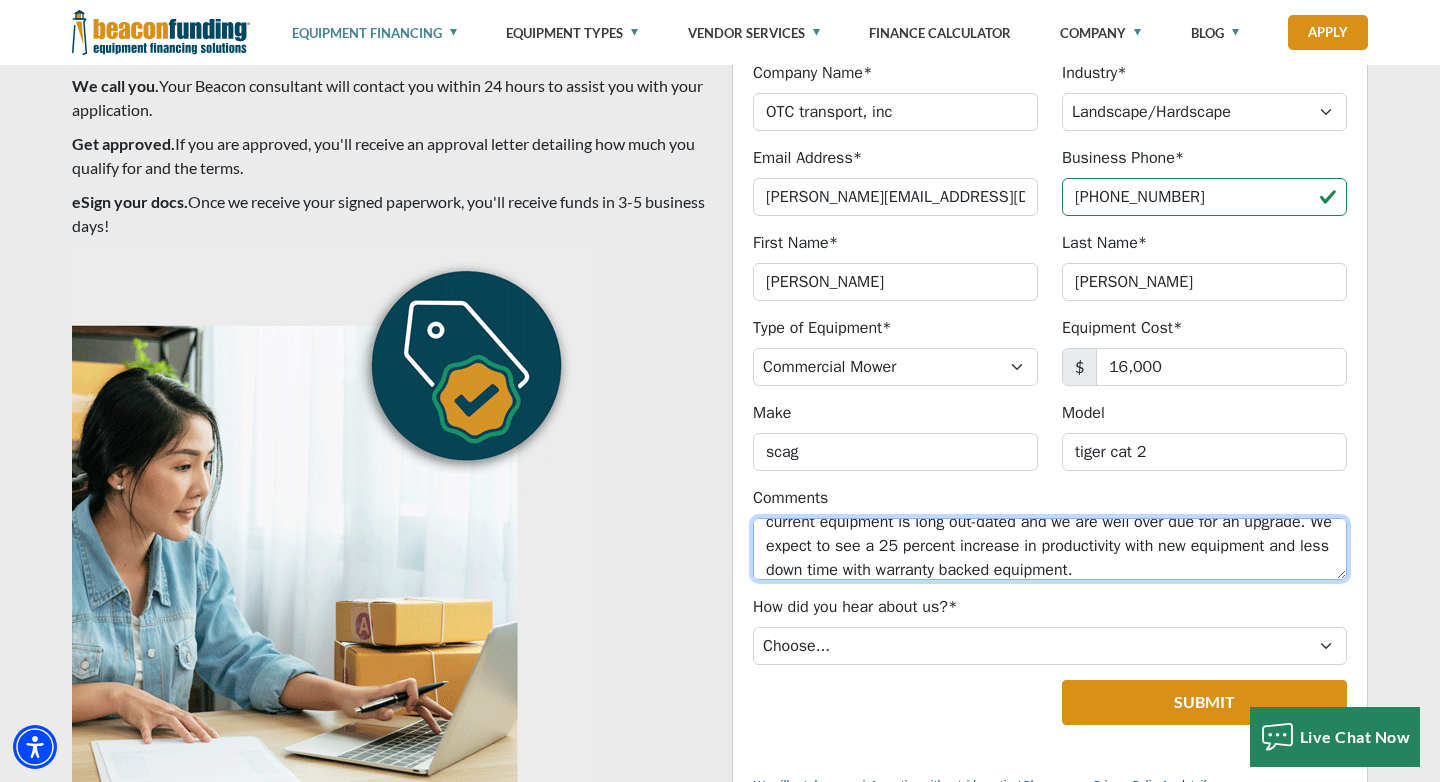 type on "We are looking to upgrade and expand our existing lawn care presence. Our current equipment is long out-dated and we are well over due for an upgrade. We expect to see a 25 percent increase in productivity with new equipment and less down time with warranty backed equipment." 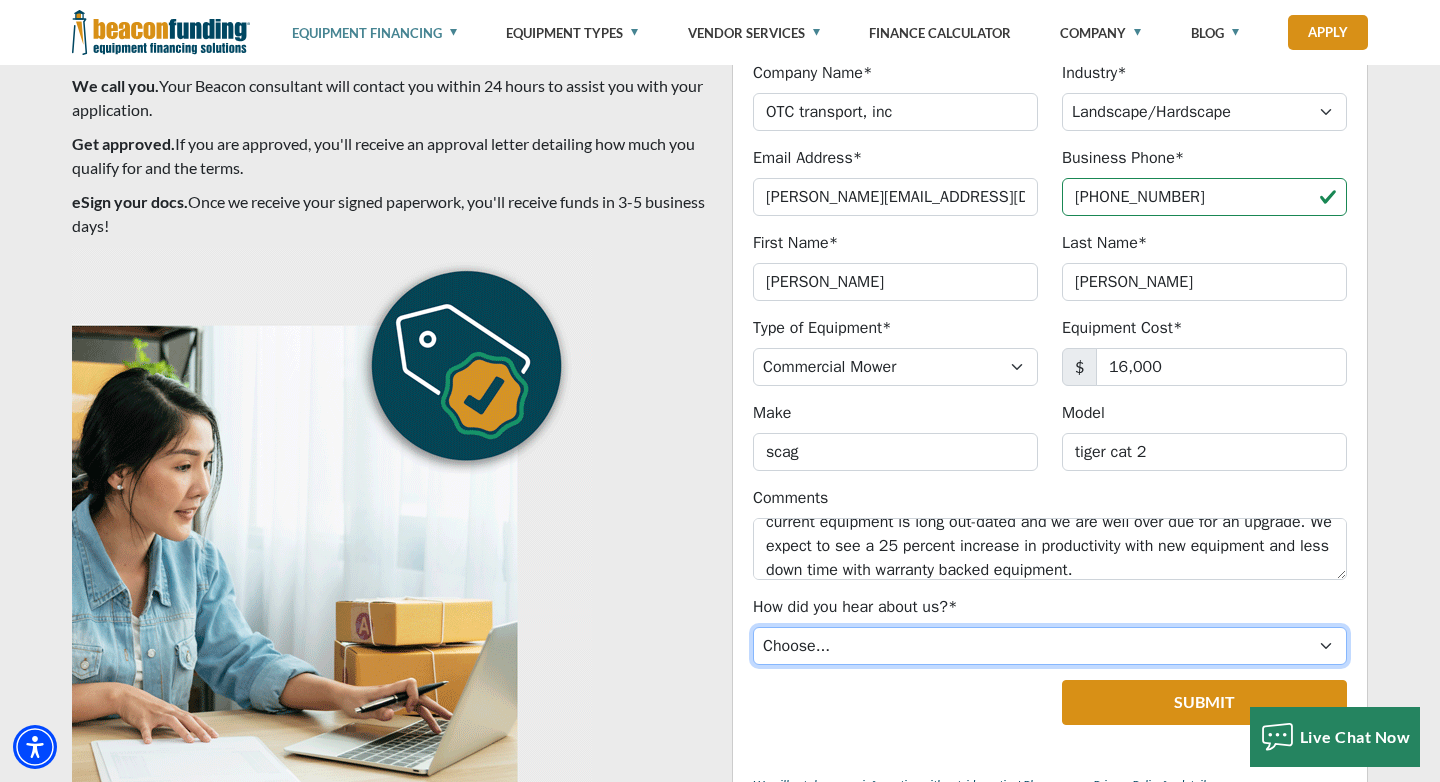 click on "Choose...
Internet Search
Vendor Referral
Word of Mouth
Client Referral
Email
Existing/Past Client
Facebook - Tow Truck to Buy & Sale
Telemarketing
Tradeshow
Motor Club Referral
Bank Refererral
Direct Mail
Magazine Ad
Other" at bounding box center (1050, 646) 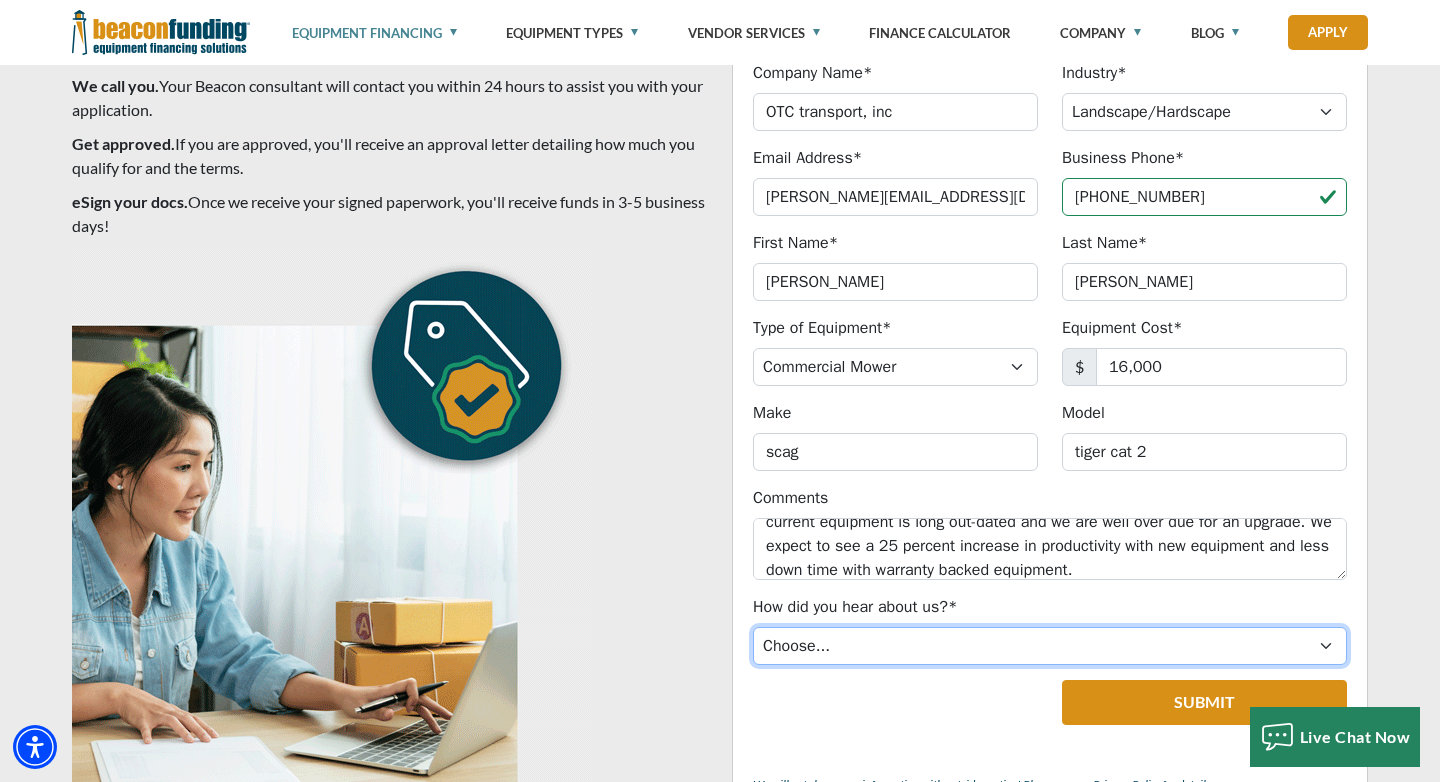 select on "5" 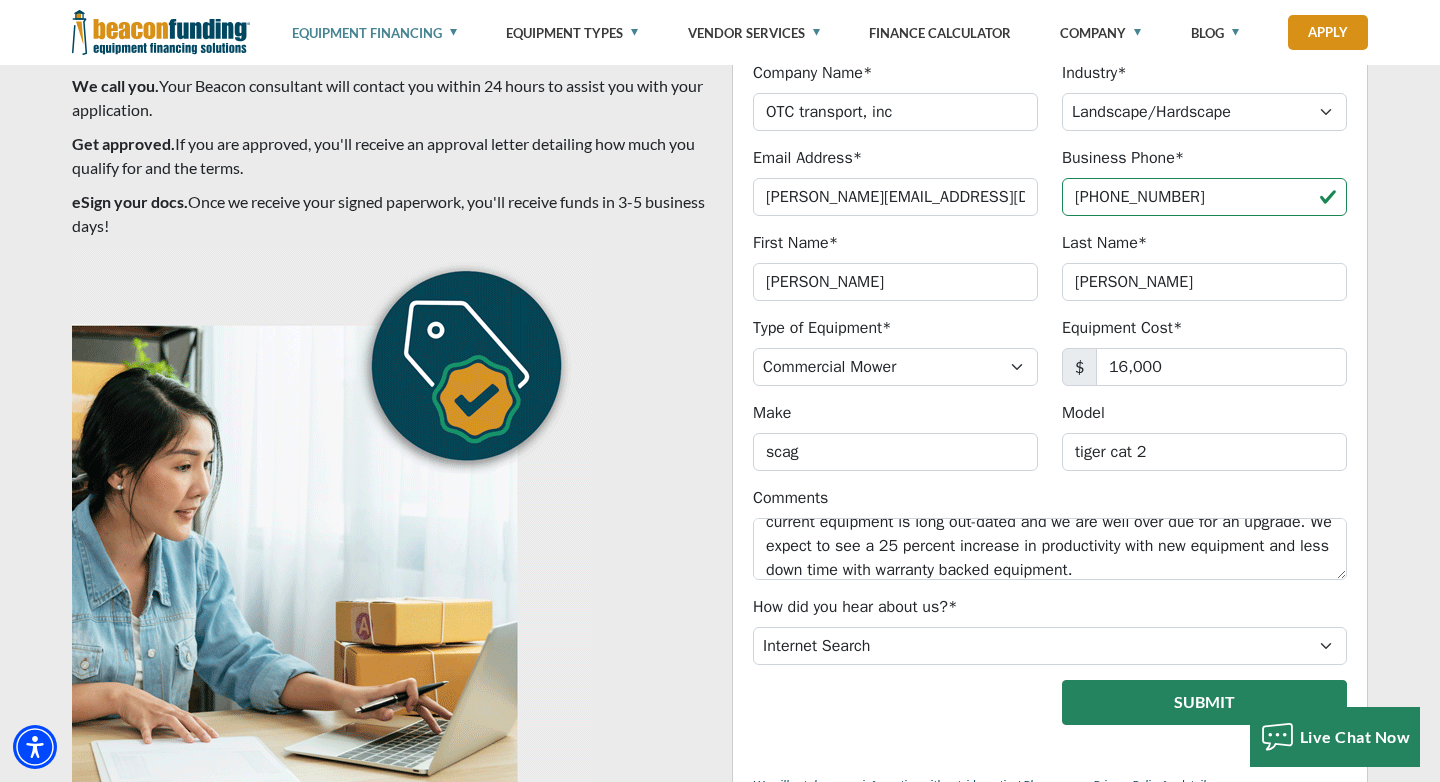 click on "Submit" at bounding box center (1204, 702) 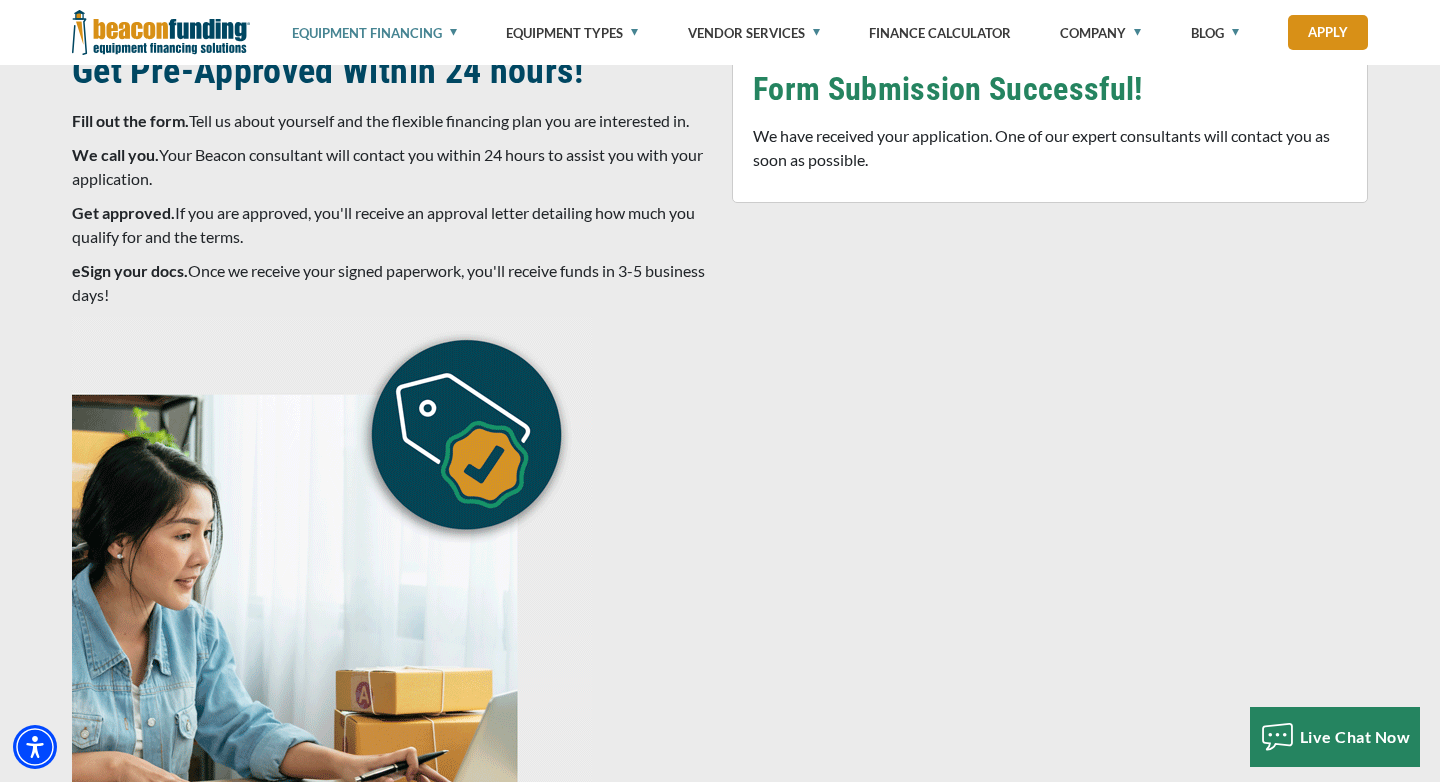 scroll, scrollTop: 6891, scrollLeft: 0, axis: vertical 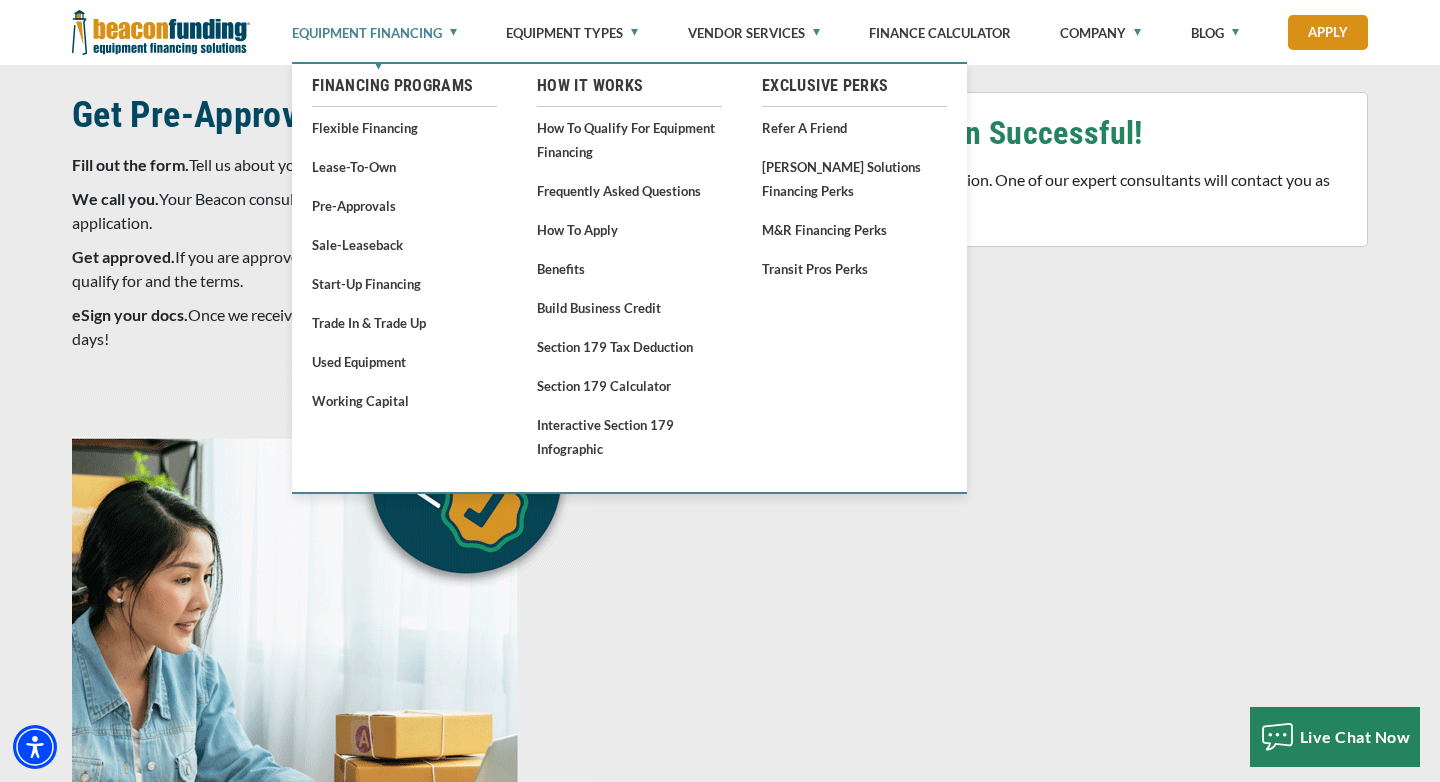 click on "Equipment Financing" at bounding box center (374, 33) 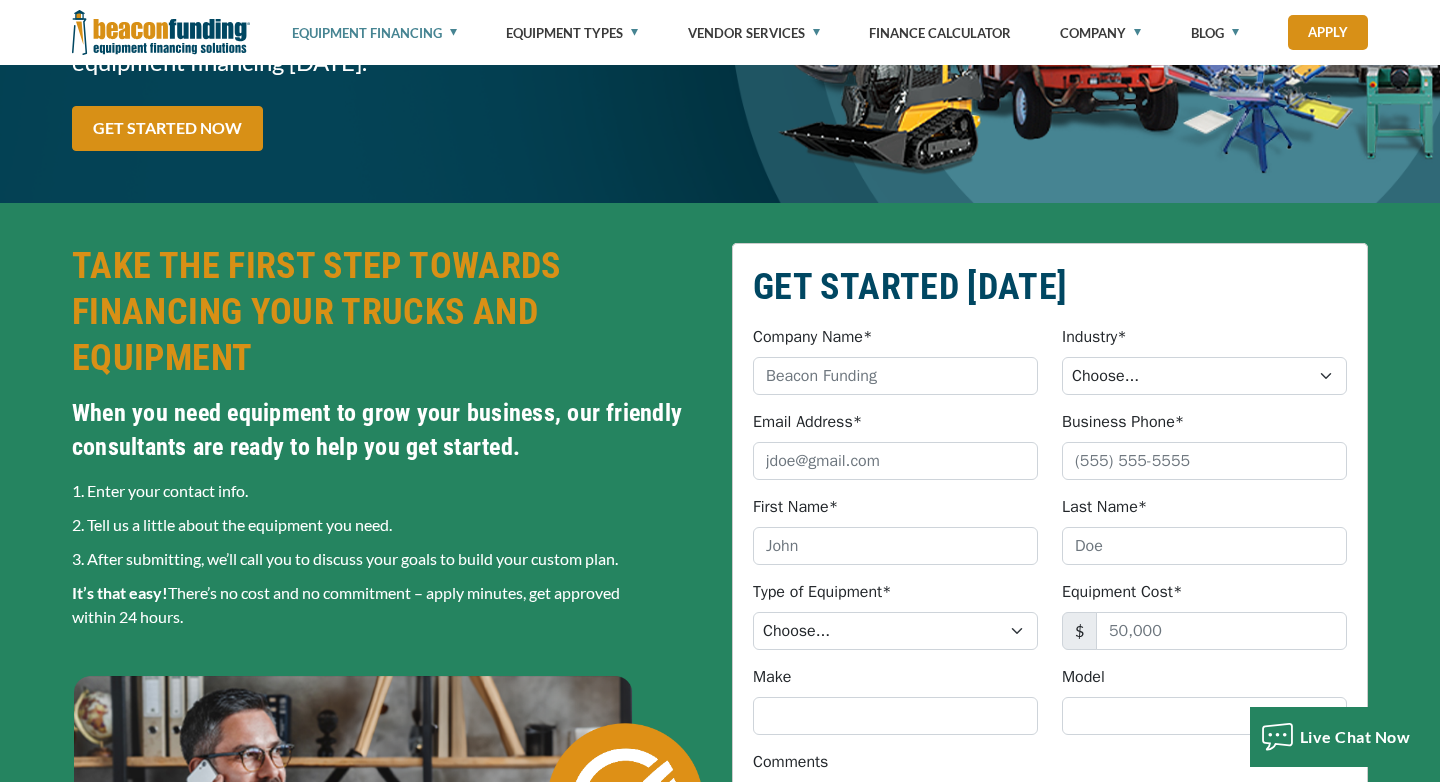 scroll, scrollTop: 298, scrollLeft: 0, axis: vertical 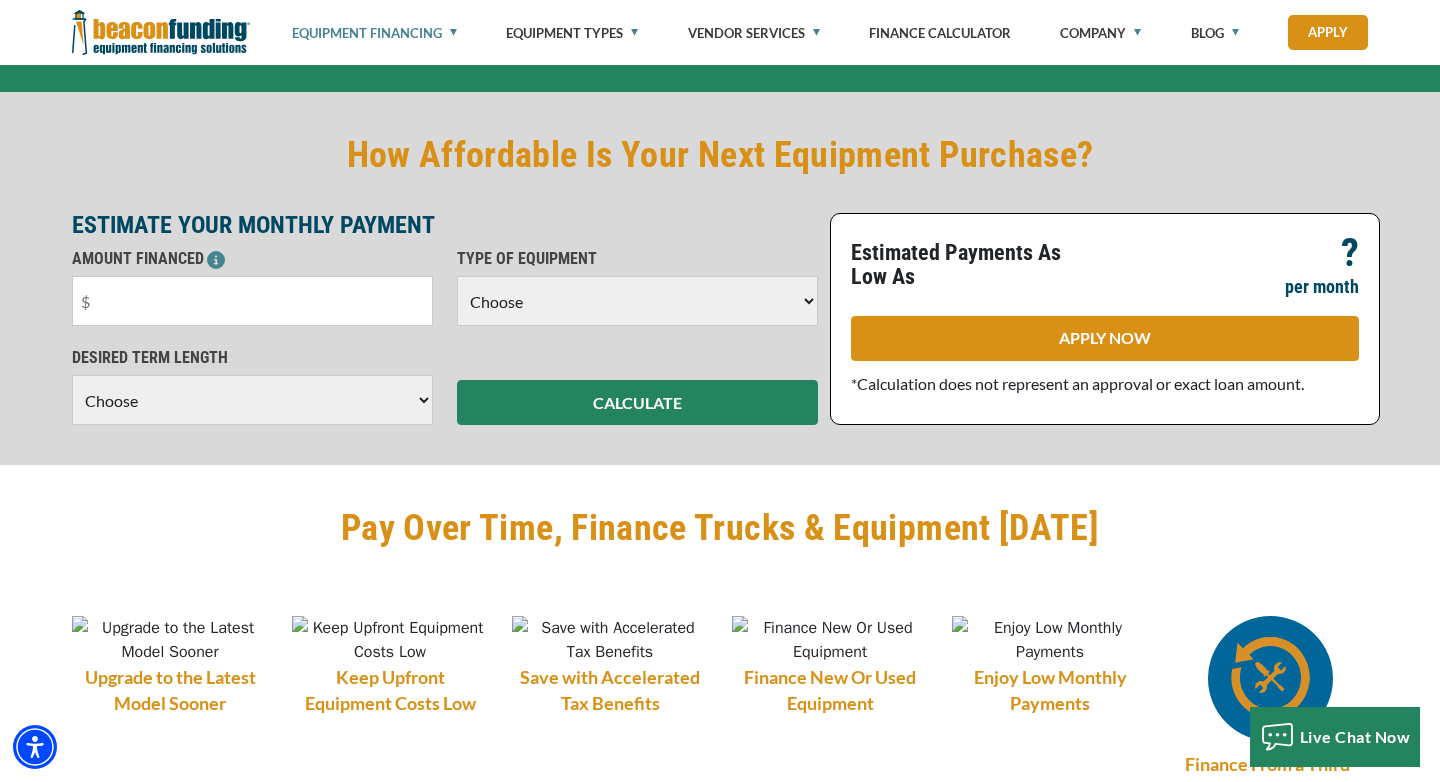 click on "Choose
36 Months
48 Months
60 Months" at bounding box center (252, 400) 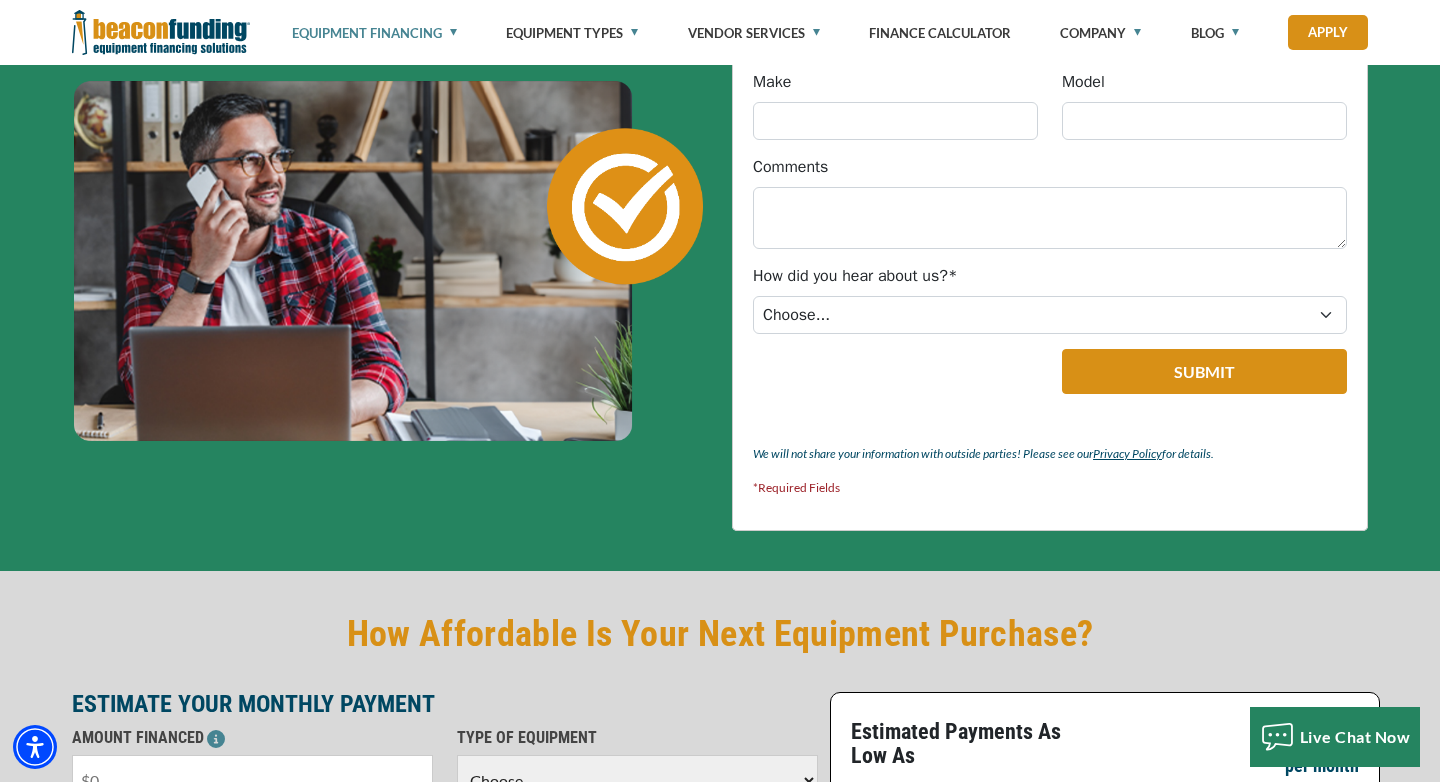 scroll, scrollTop: 887, scrollLeft: 0, axis: vertical 